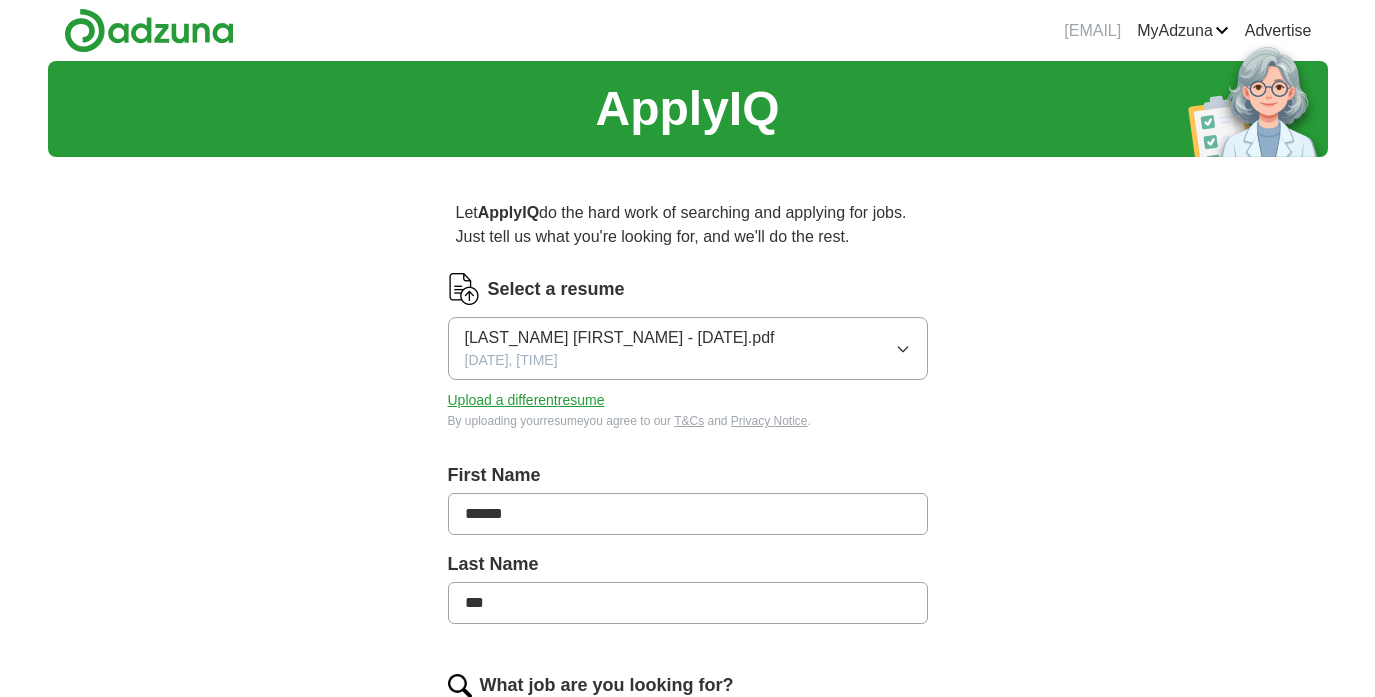 scroll, scrollTop: 0, scrollLeft: 0, axis: both 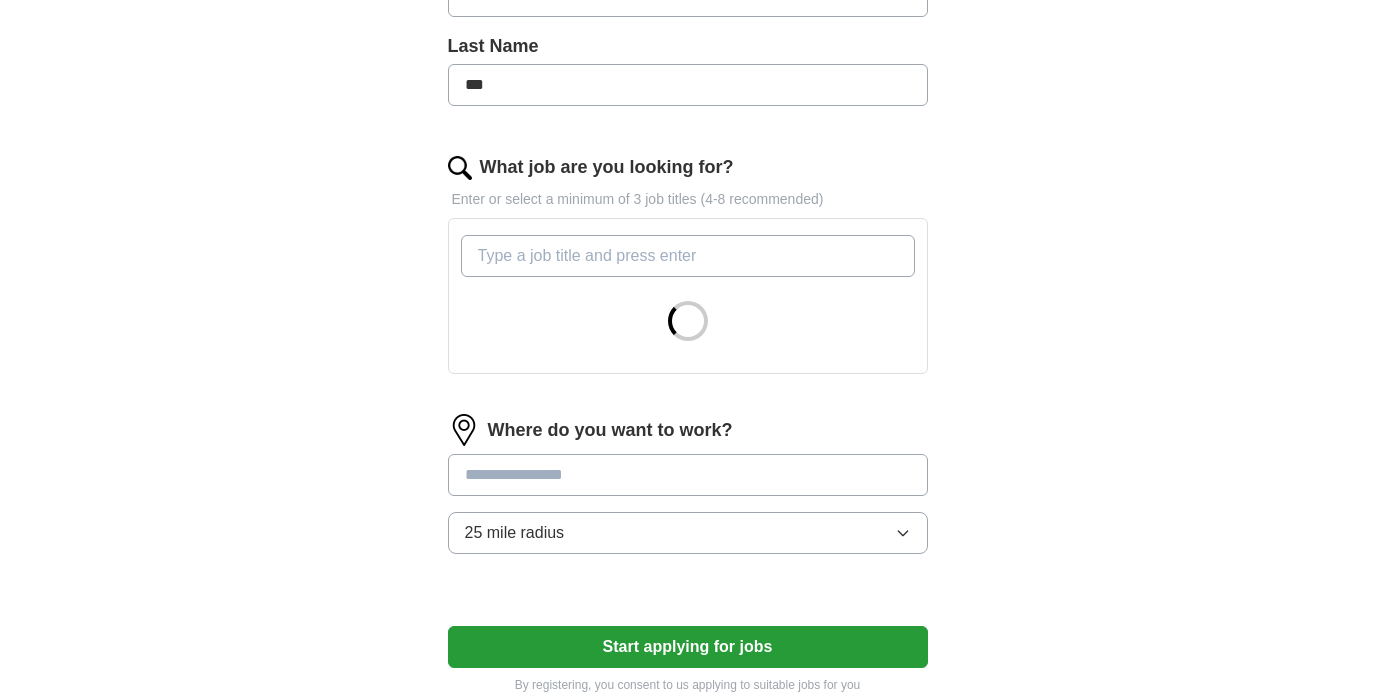 click on "What job are you looking for?" at bounding box center [688, 256] 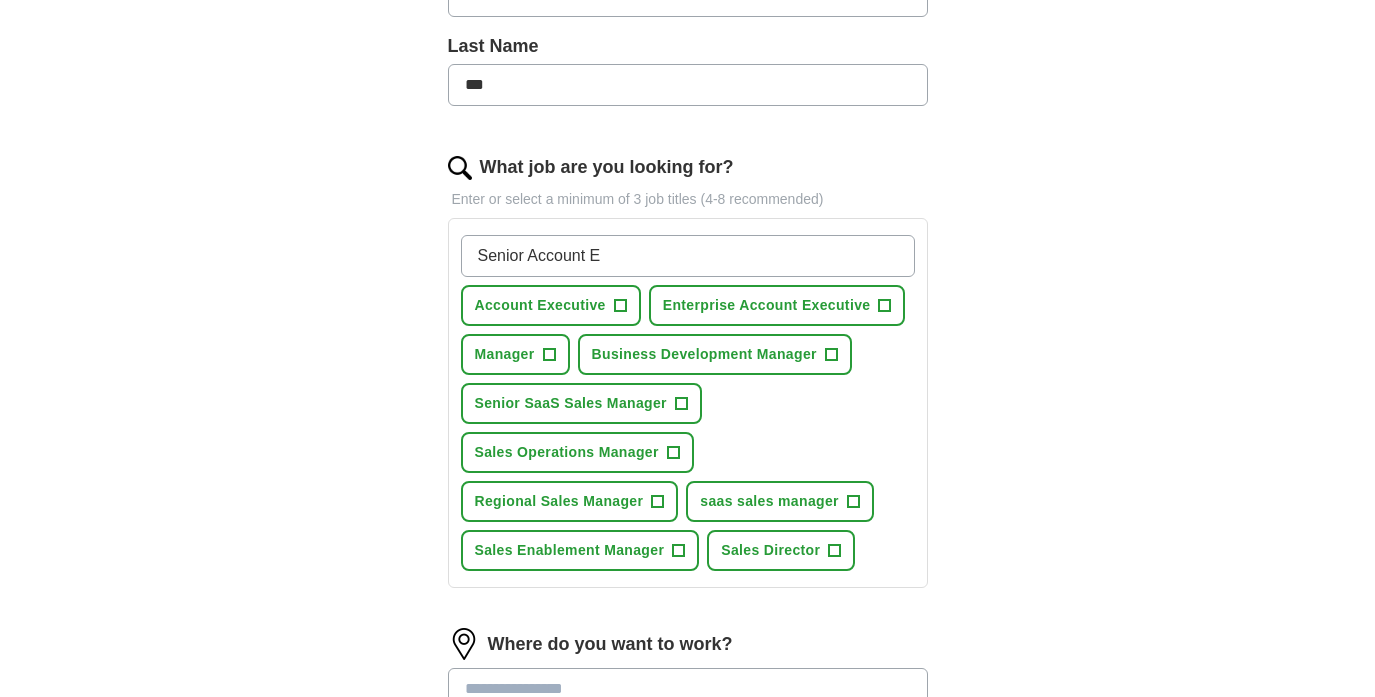 type on "Senior Account E" 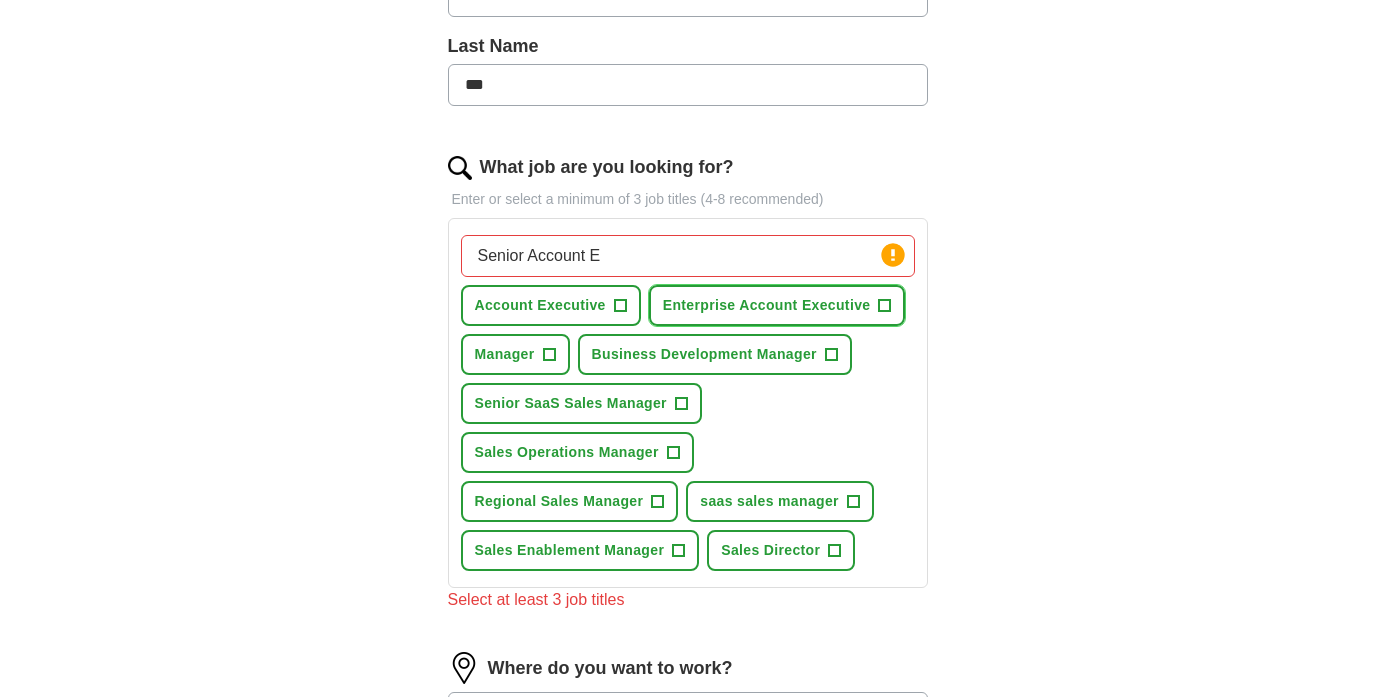 click on "+" at bounding box center (885, 306) 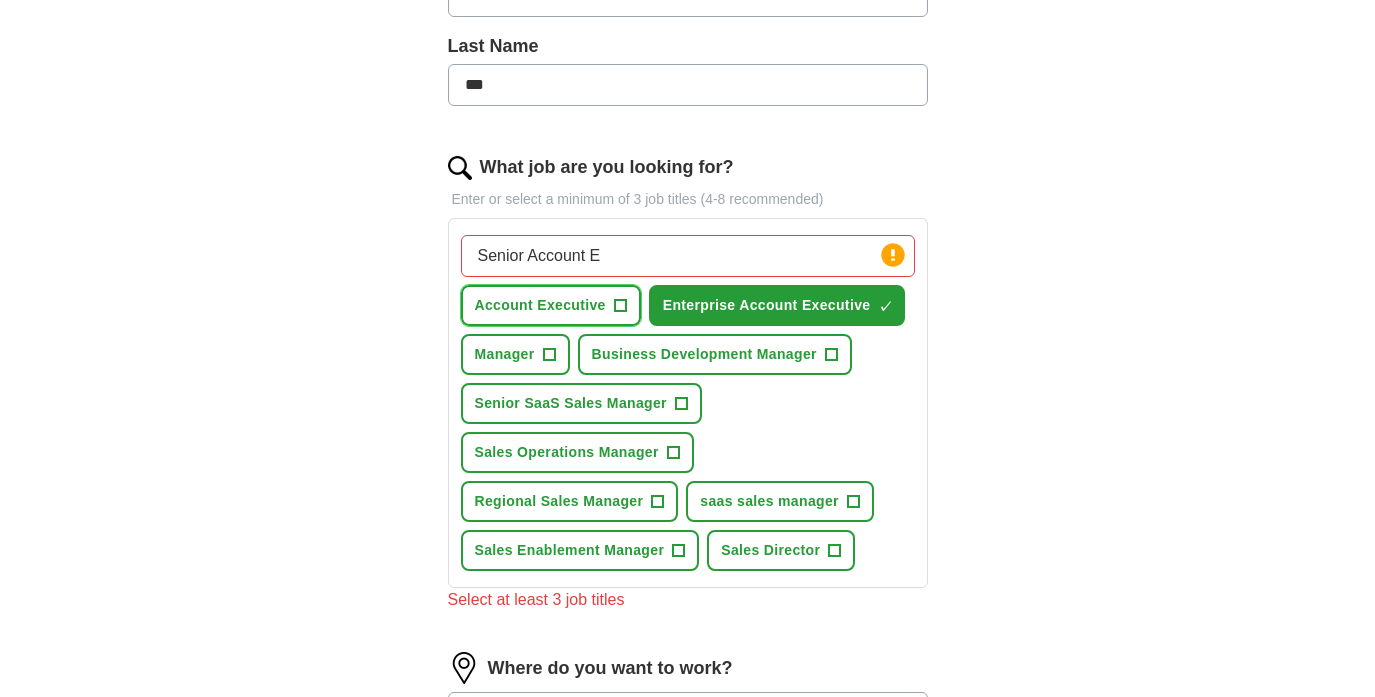 click on "+" at bounding box center (620, 306) 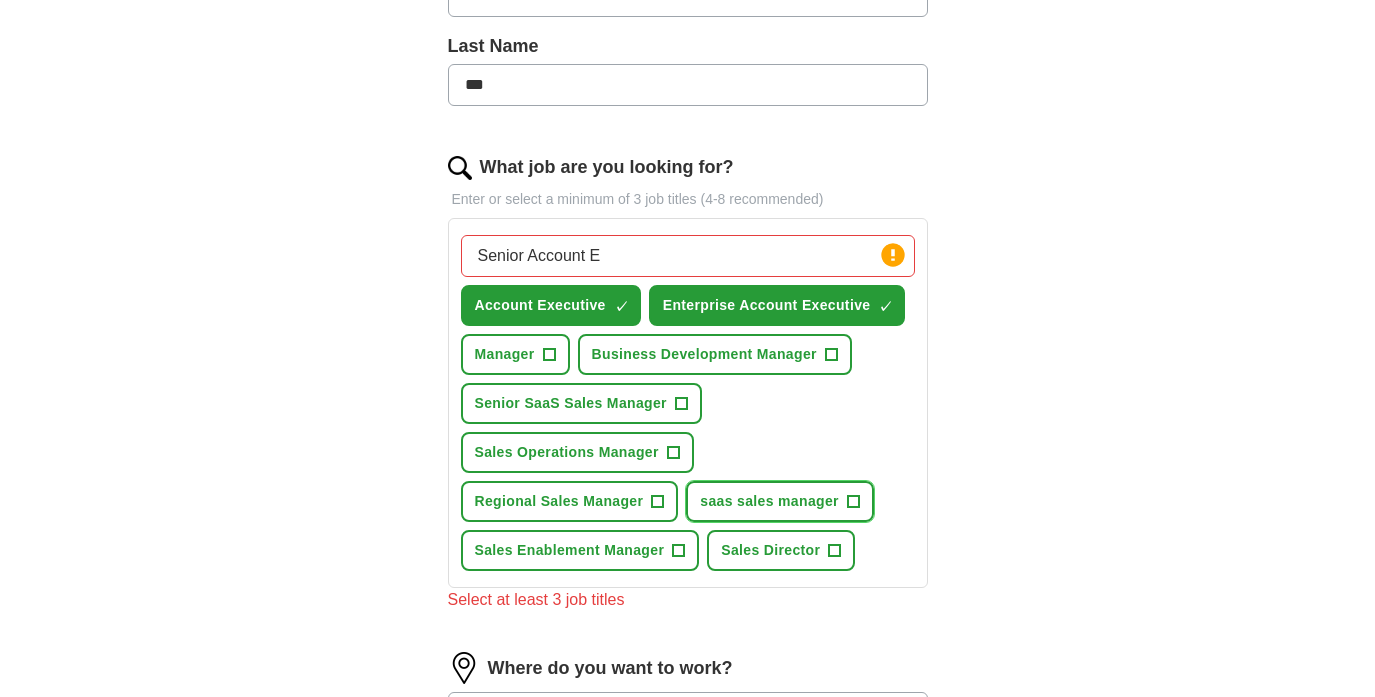 click on "saas sales manager +" at bounding box center (780, 501) 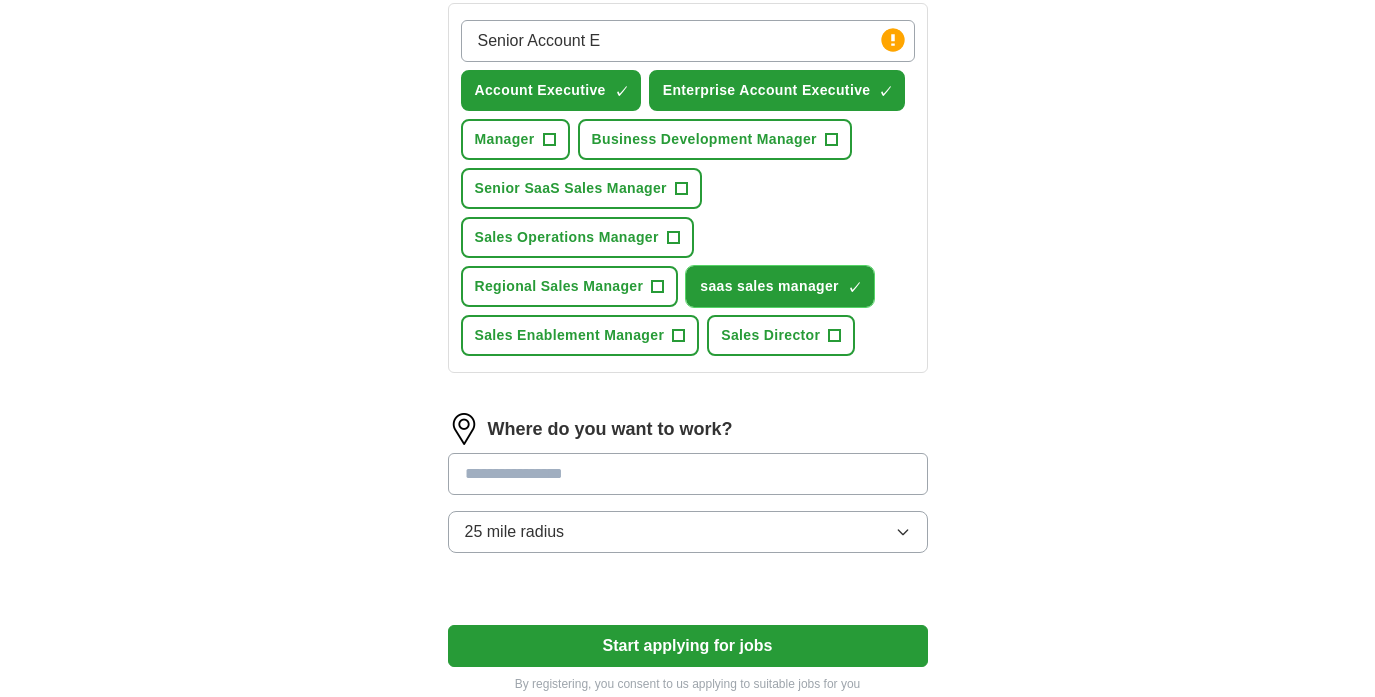 scroll, scrollTop: 748, scrollLeft: 0, axis: vertical 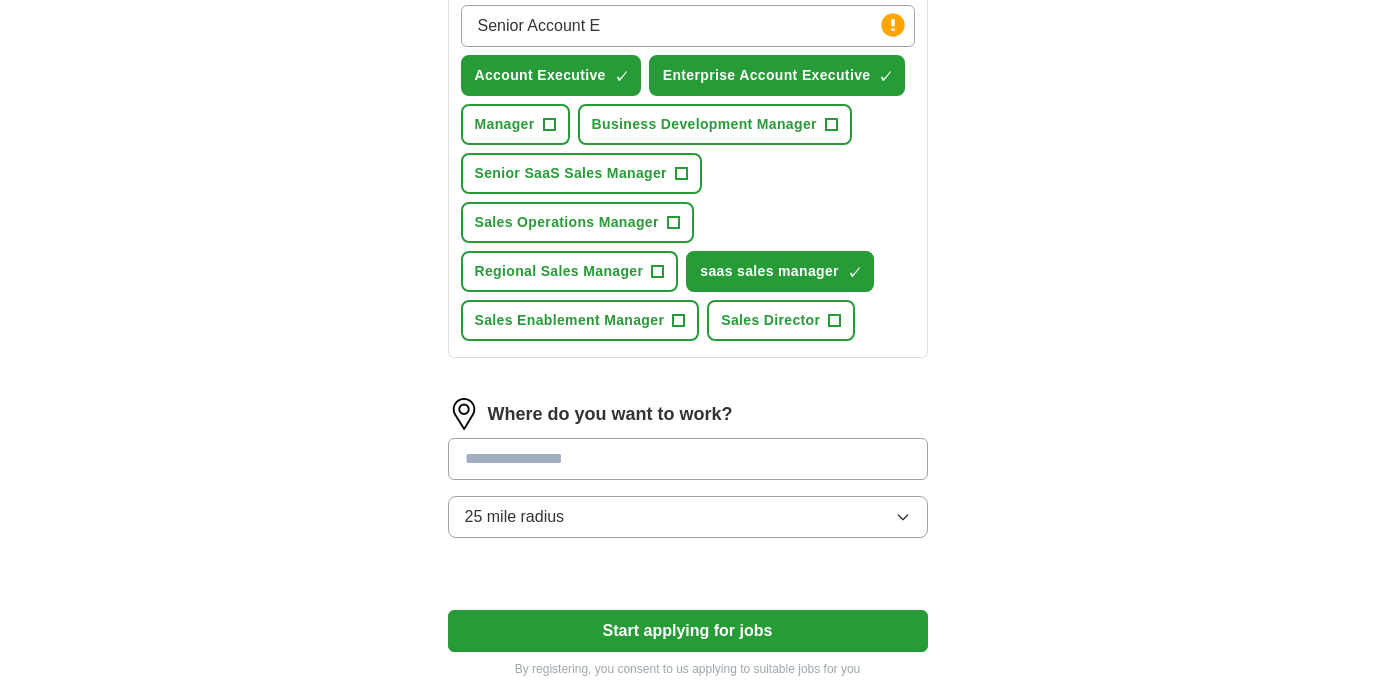 click at bounding box center [688, 459] 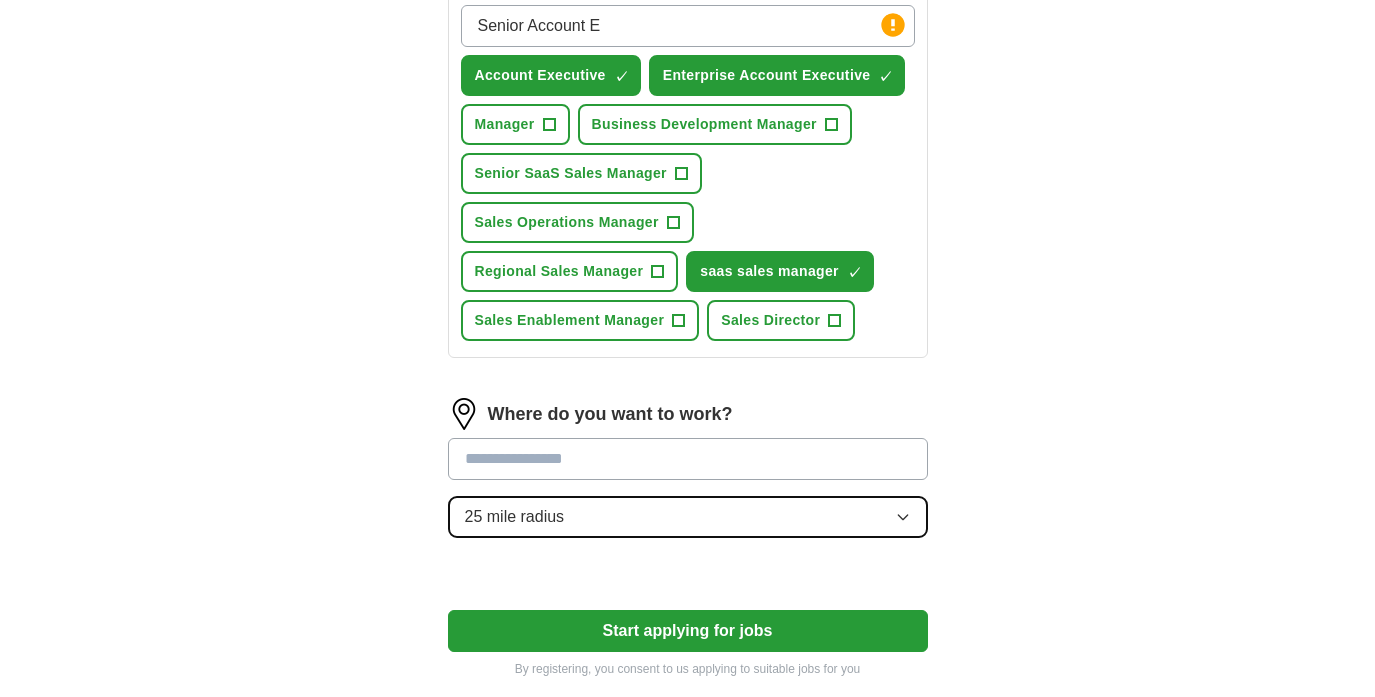 click on "Where do you want to work? 25 mile radius" at bounding box center [688, 476] 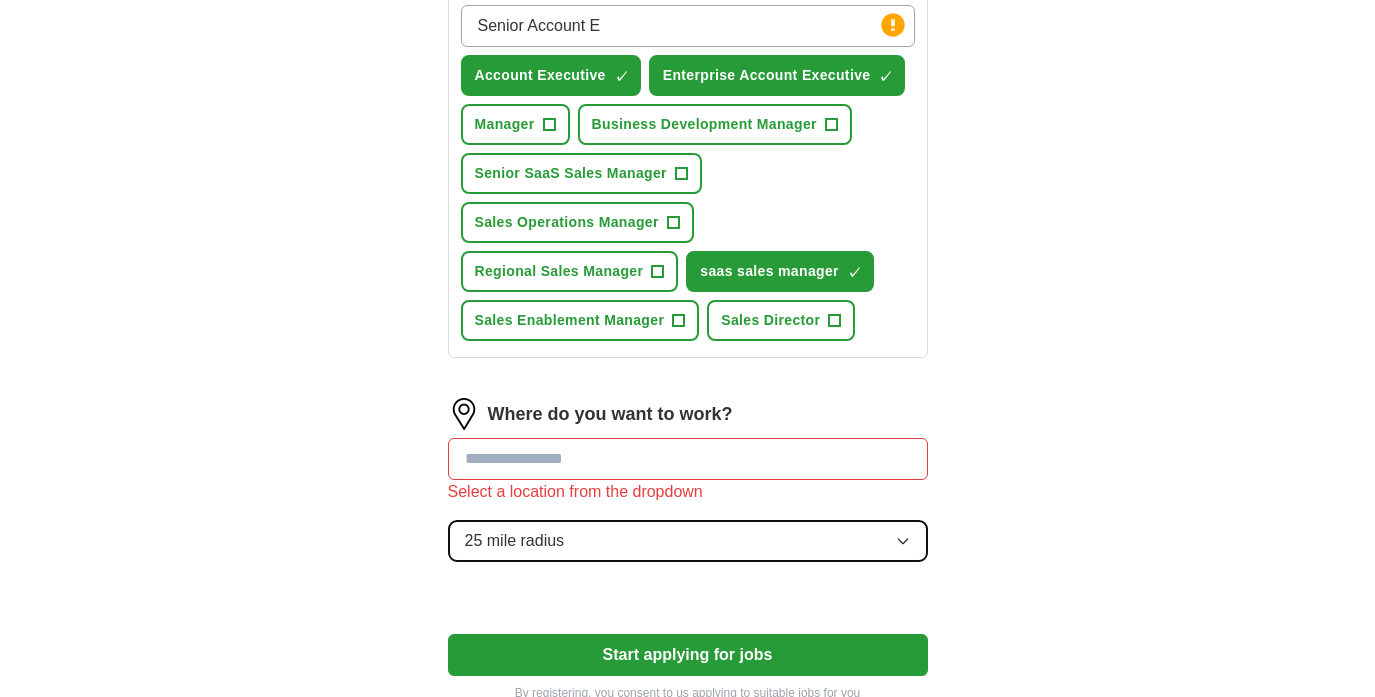 click on "25 mile radius" at bounding box center (688, 541) 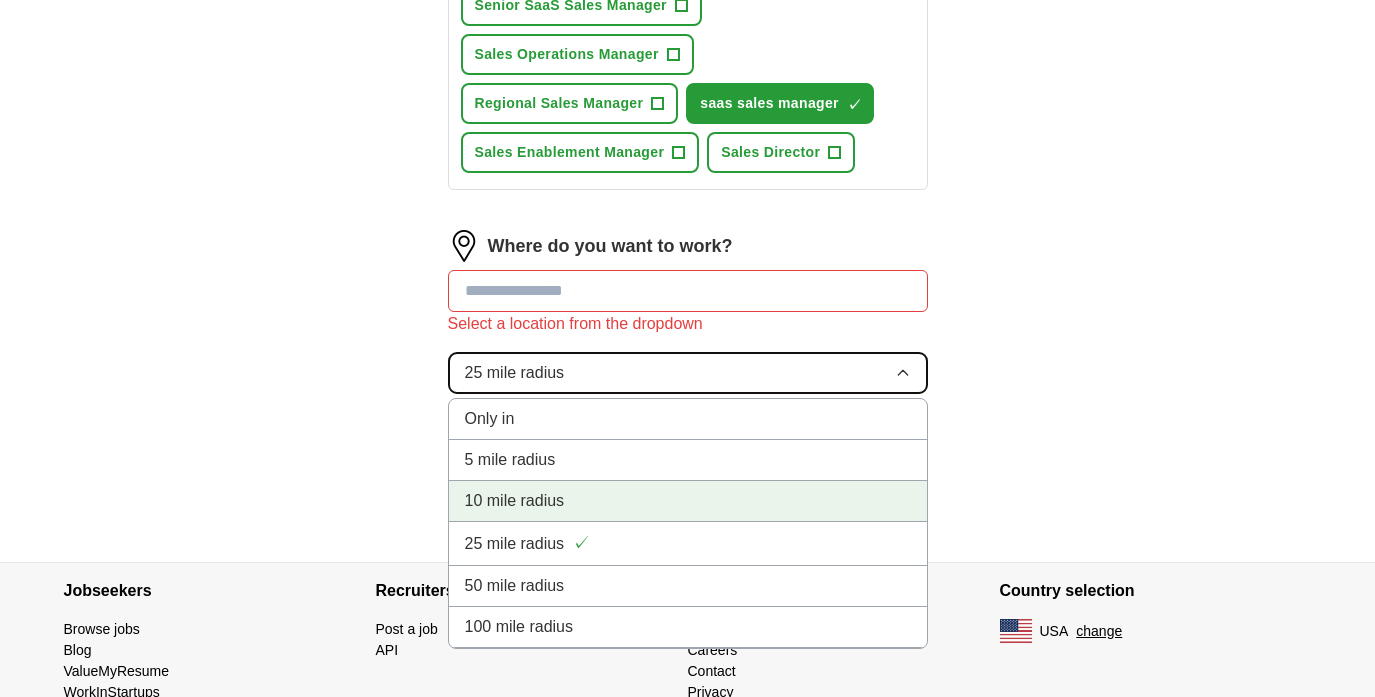 scroll, scrollTop: 983, scrollLeft: 0, axis: vertical 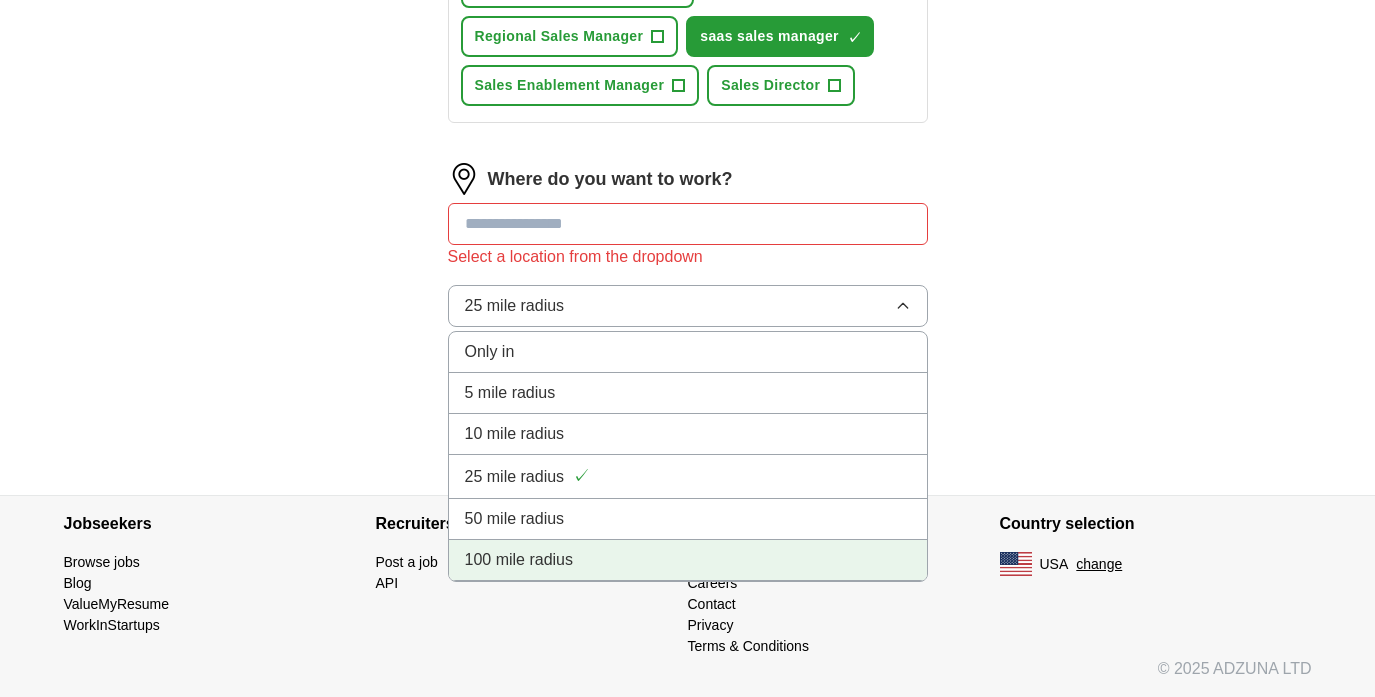 click on "100 mile radius" at bounding box center (688, 560) 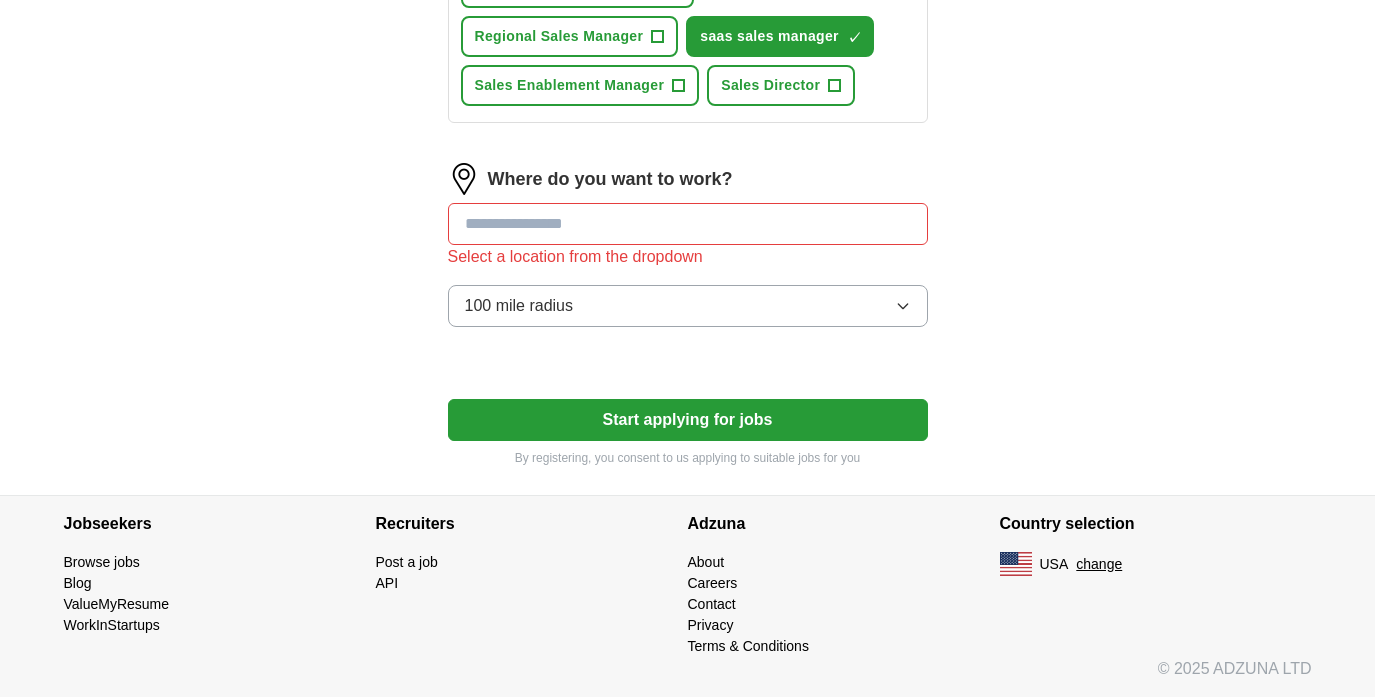 click at bounding box center (688, 224) 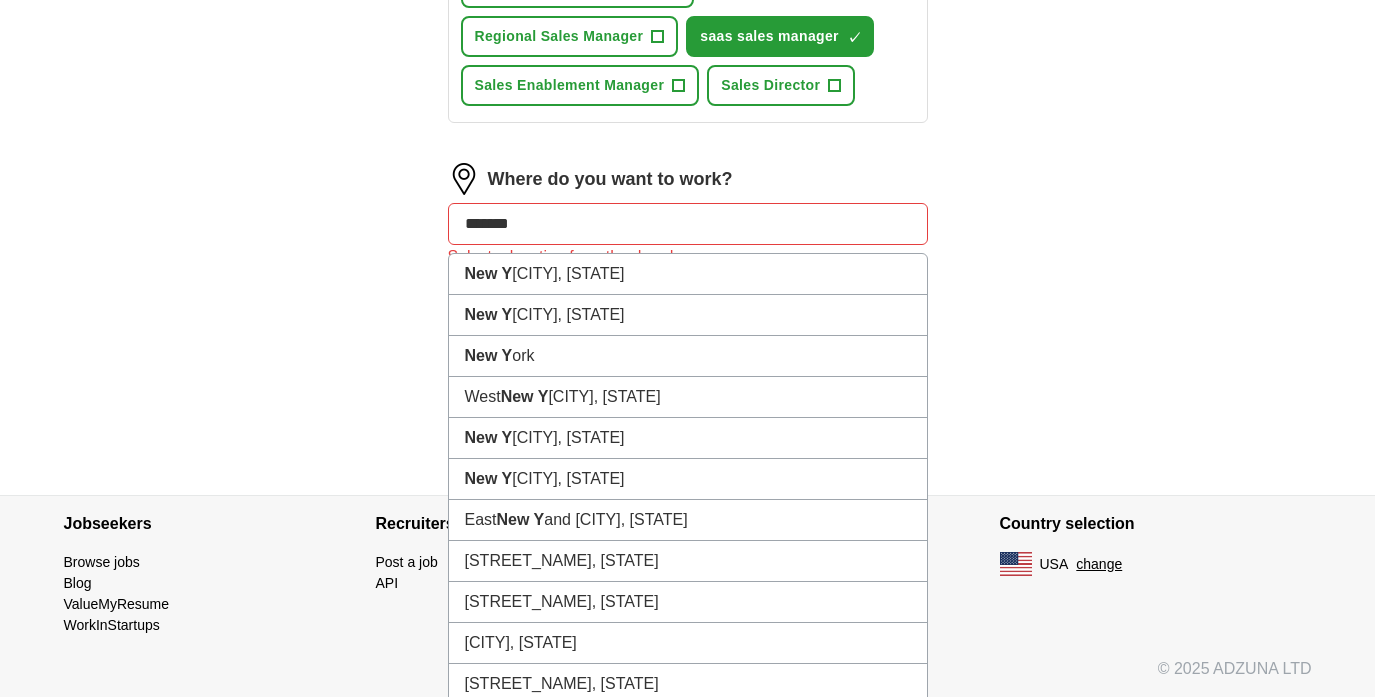 type on "*******" 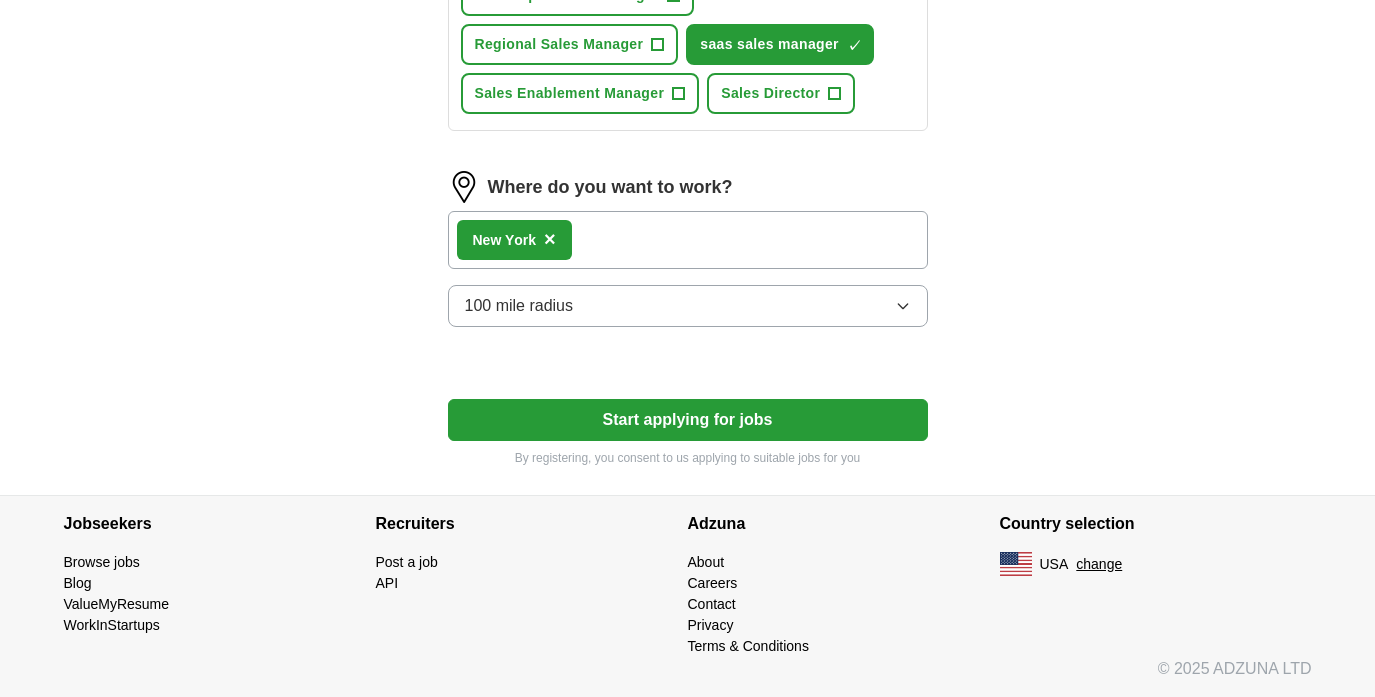 click on "[CITY] ×" at bounding box center [688, 240] 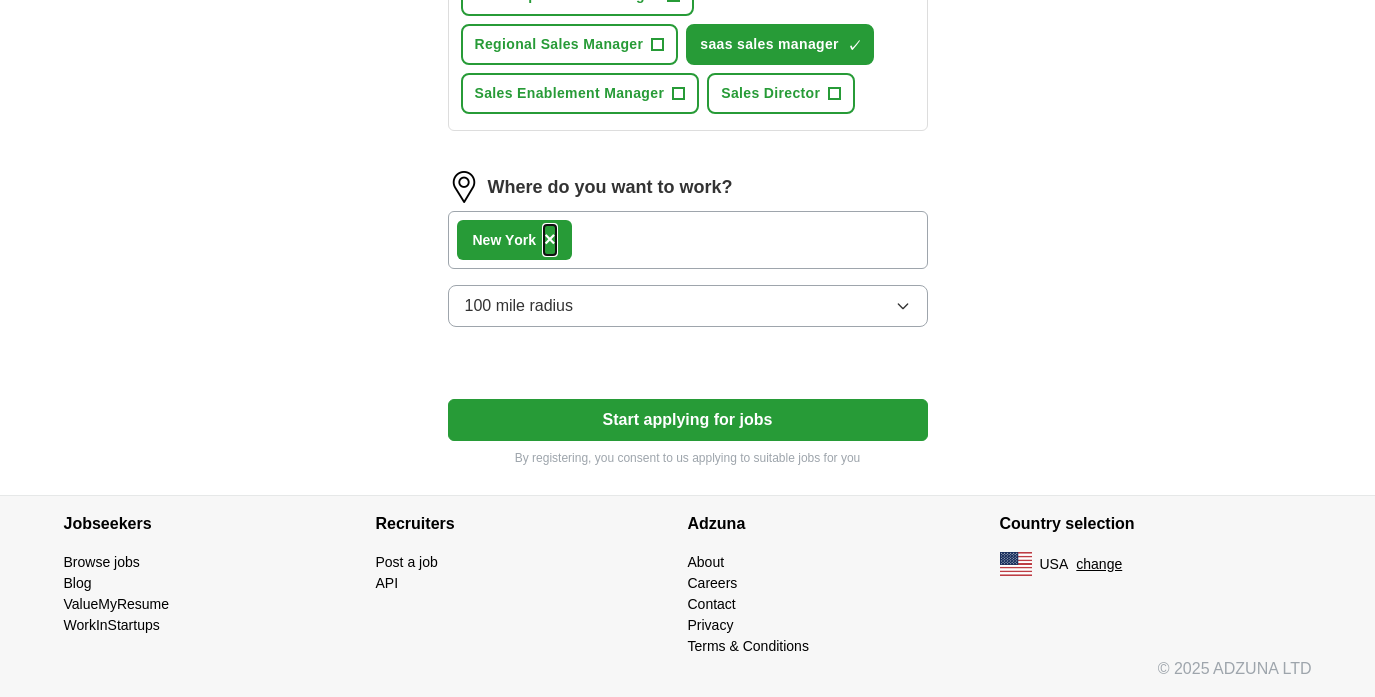 click on "×" at bounding box center (550, 239) 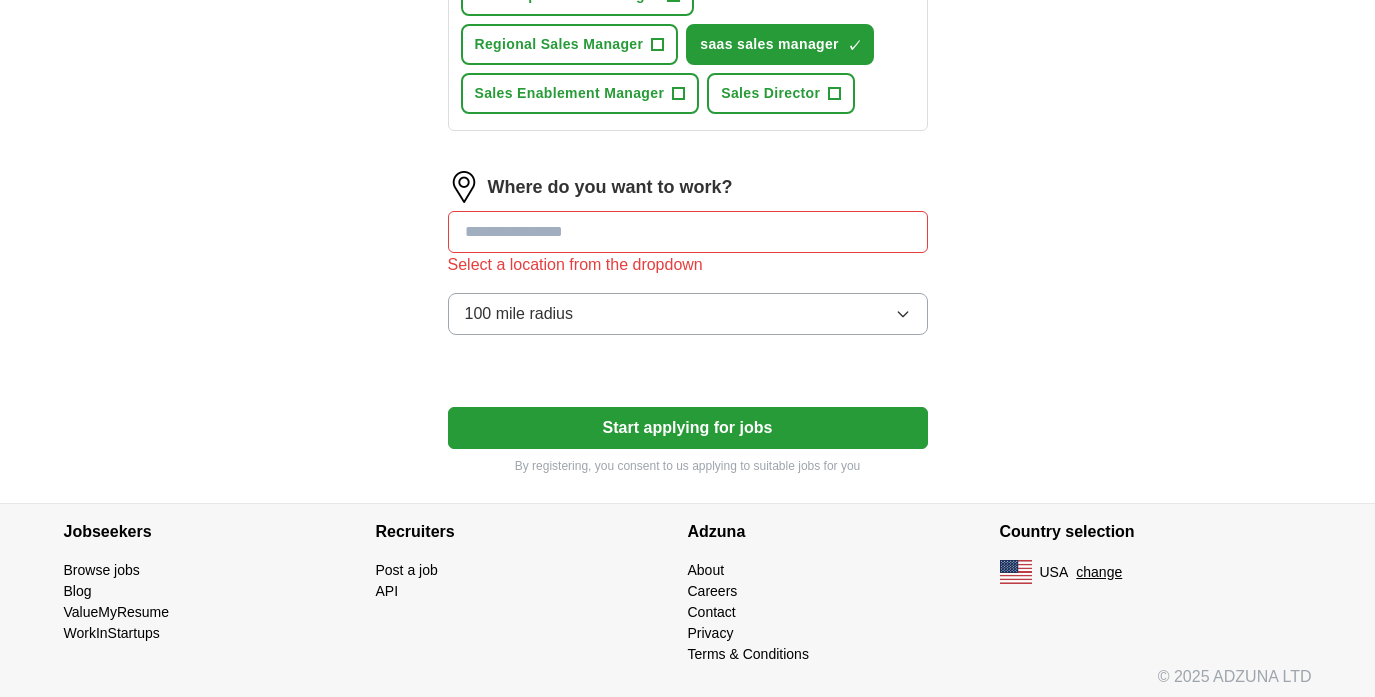 click at bounding box center [688, 232] 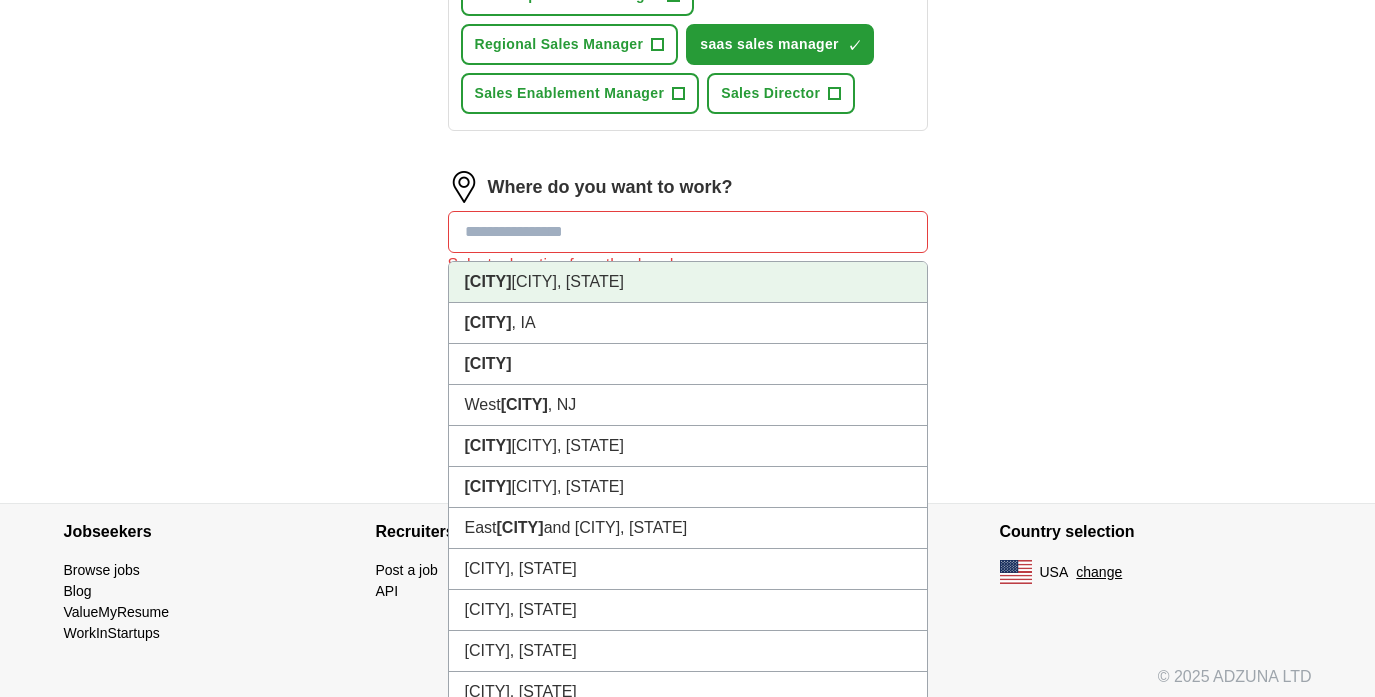 click on "[CITY], [STATE]" at bounding box center (688, 282) 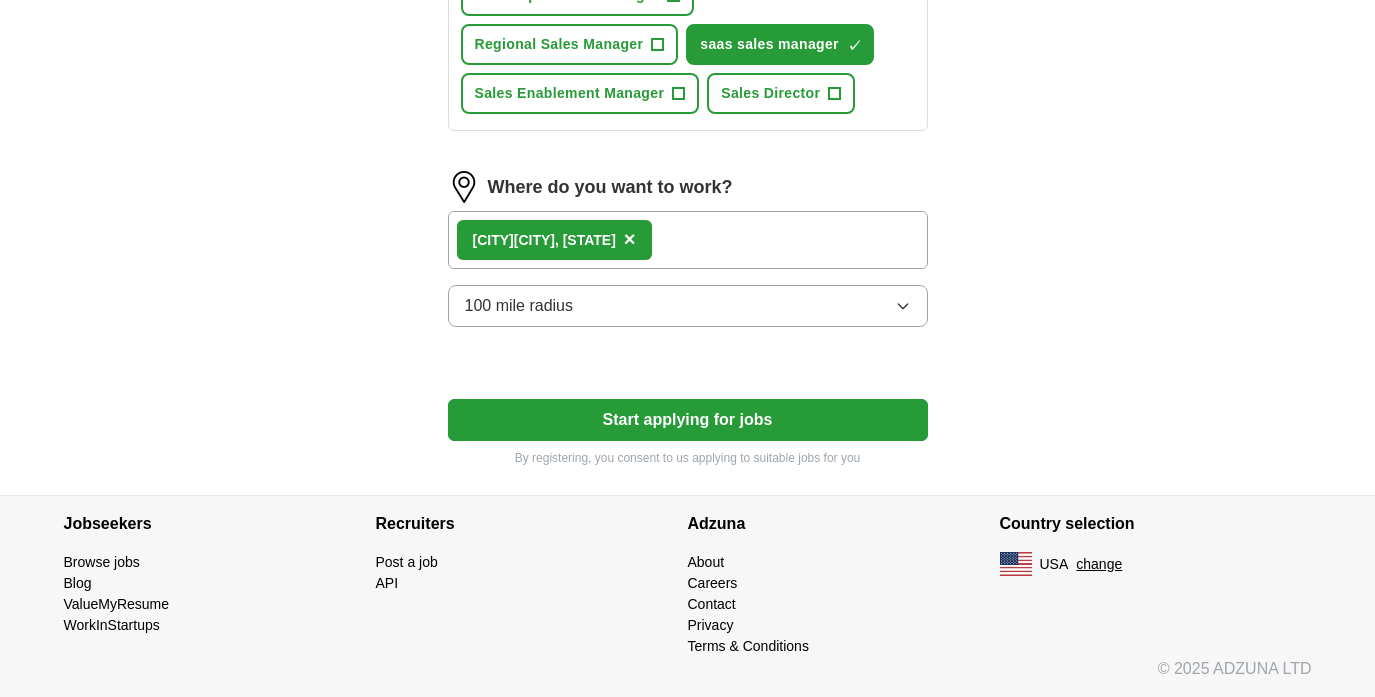 click on "[CITY], [STATE] ×" at bounding box center [688, 240] 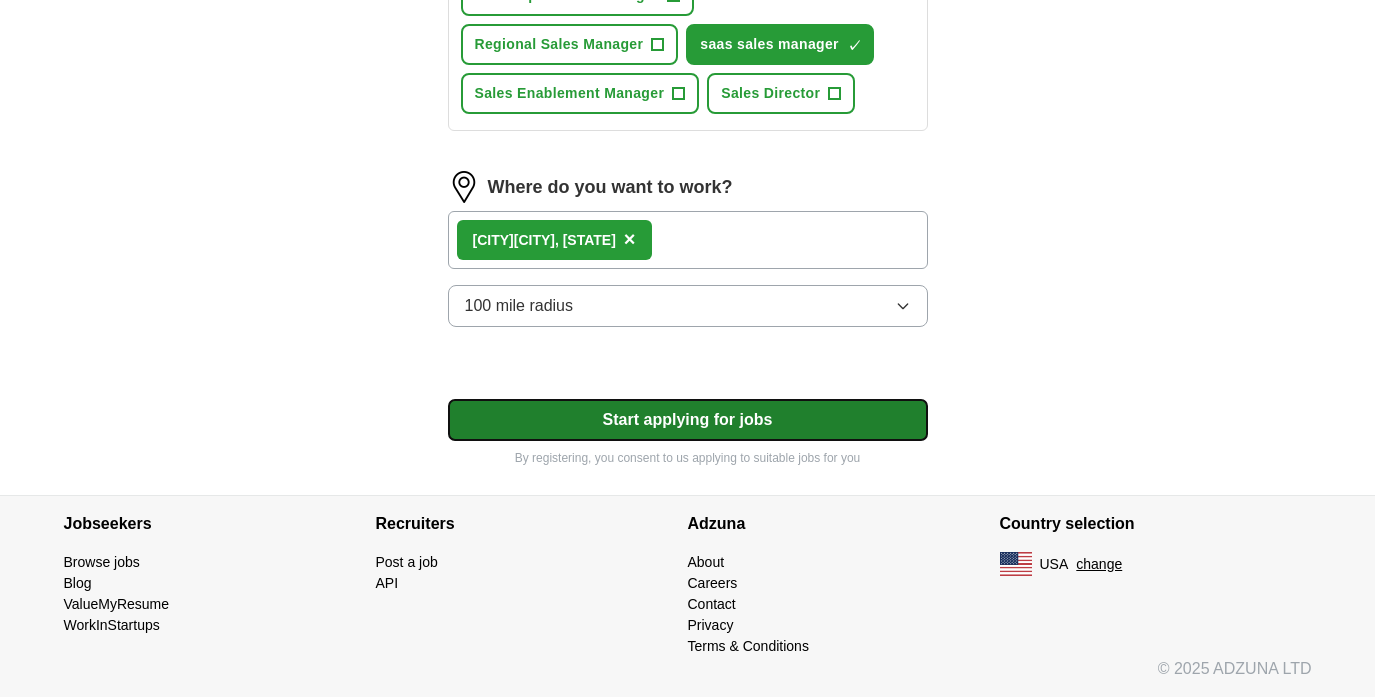 click on "Start applying for jobs" at bounding box center (688, 420) 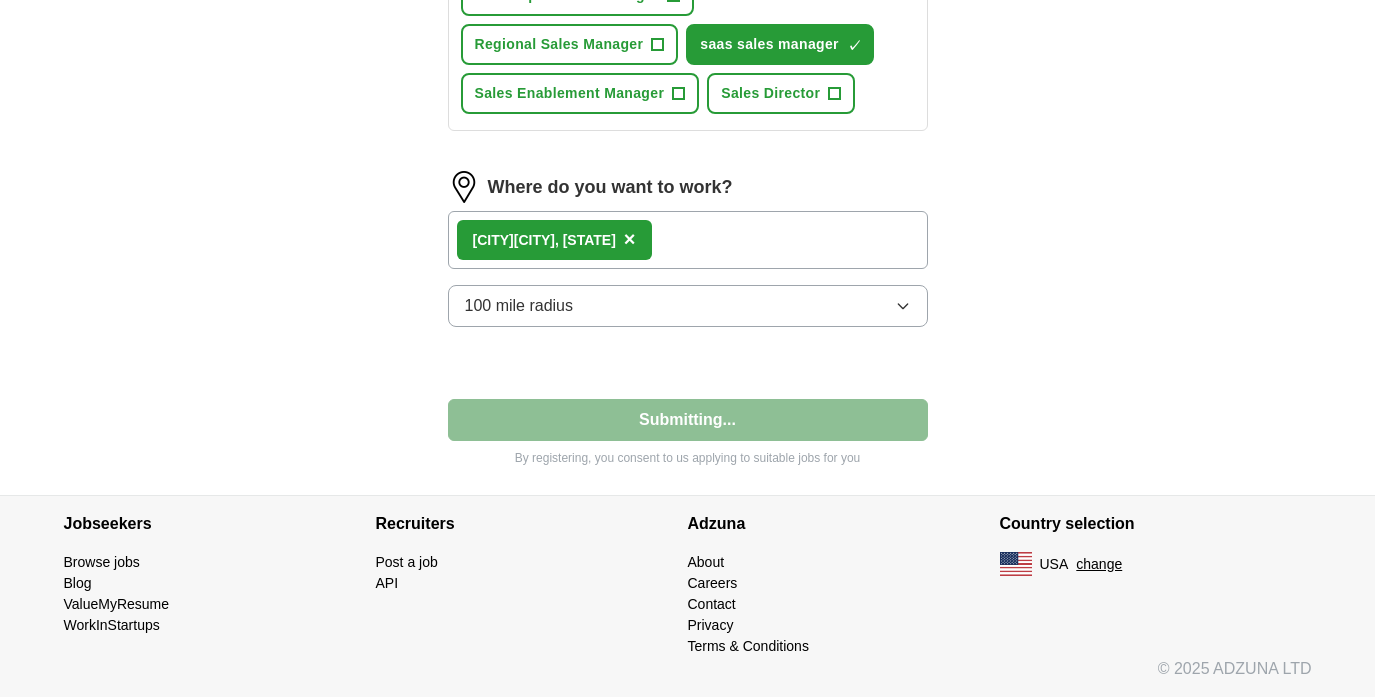 select on "**" 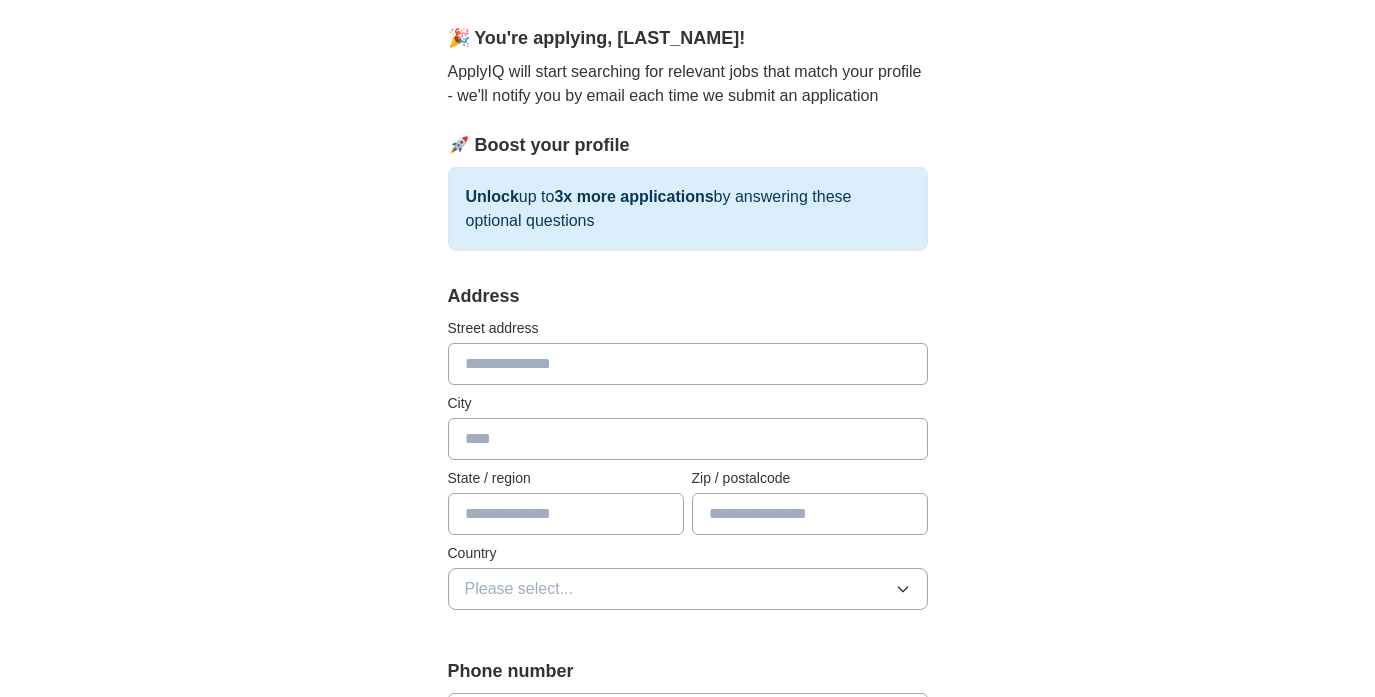scroll, scrollTop: 173, scrollLeft: 0, axis: vertical 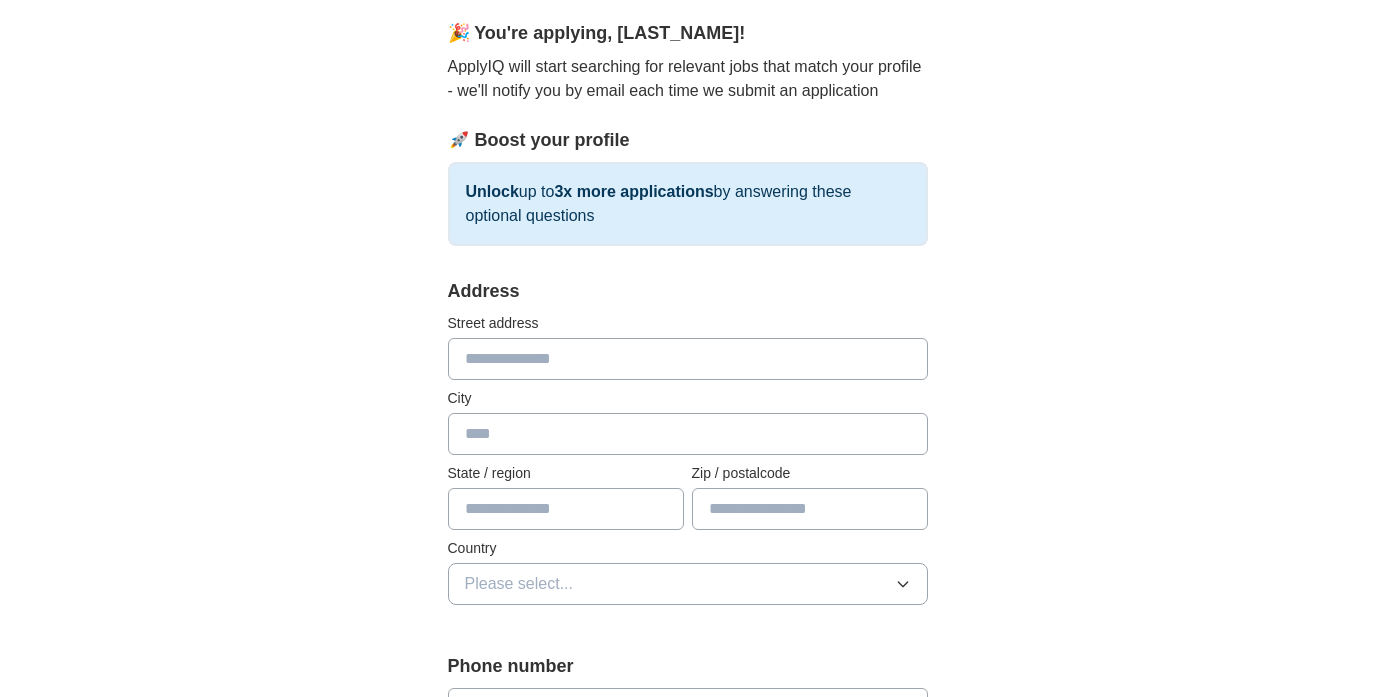 click at bounding box center [688, 359] 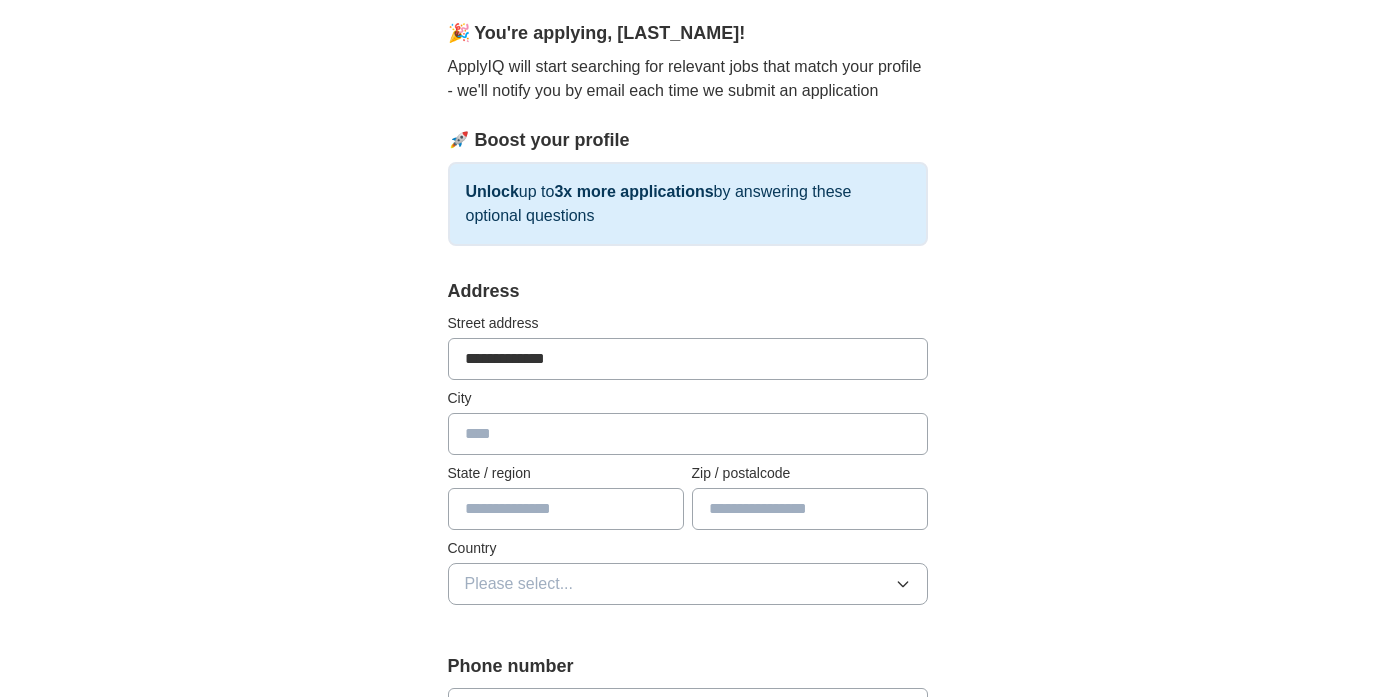 type on "**********" 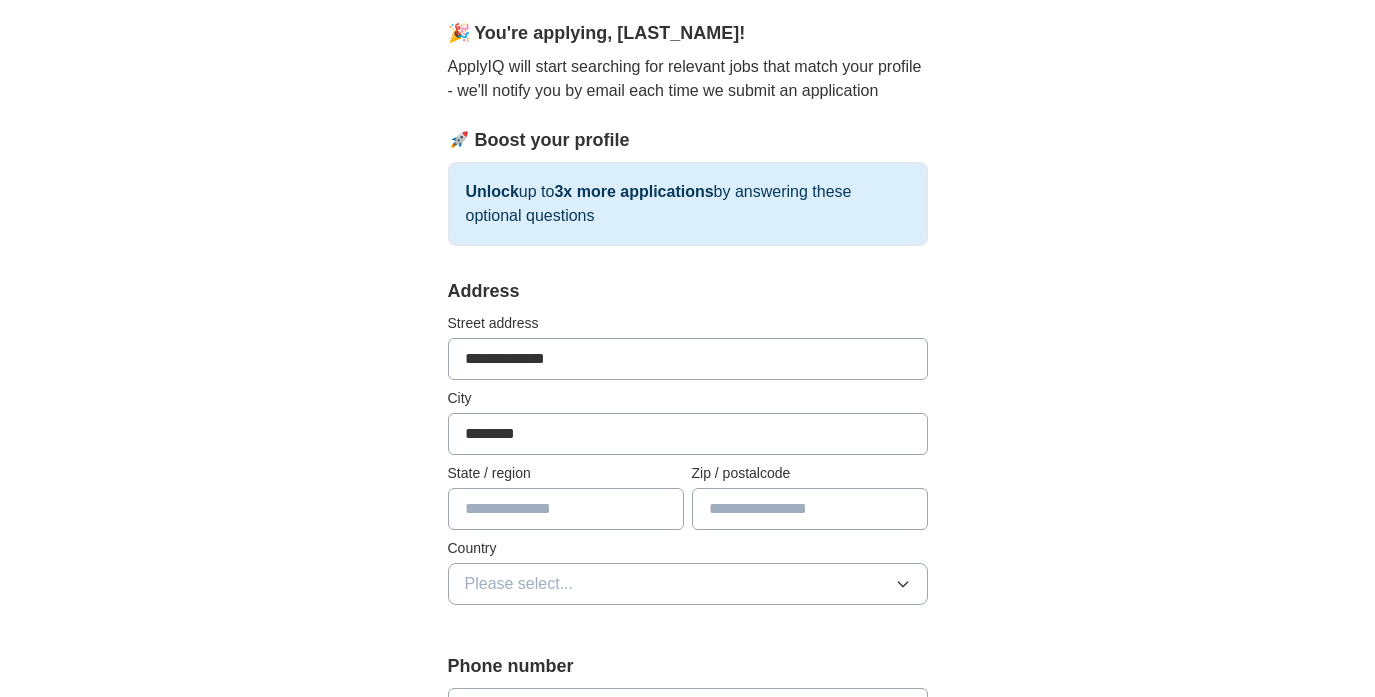 type on "********" 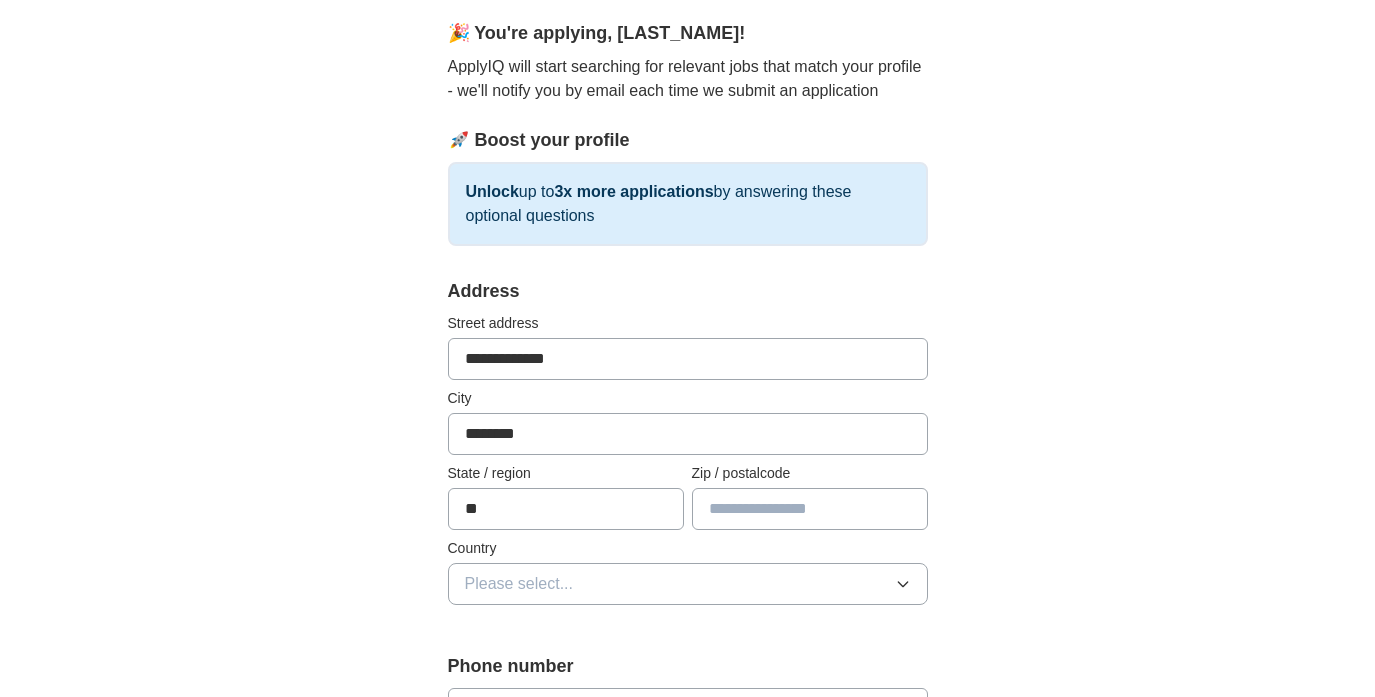 type on "**" 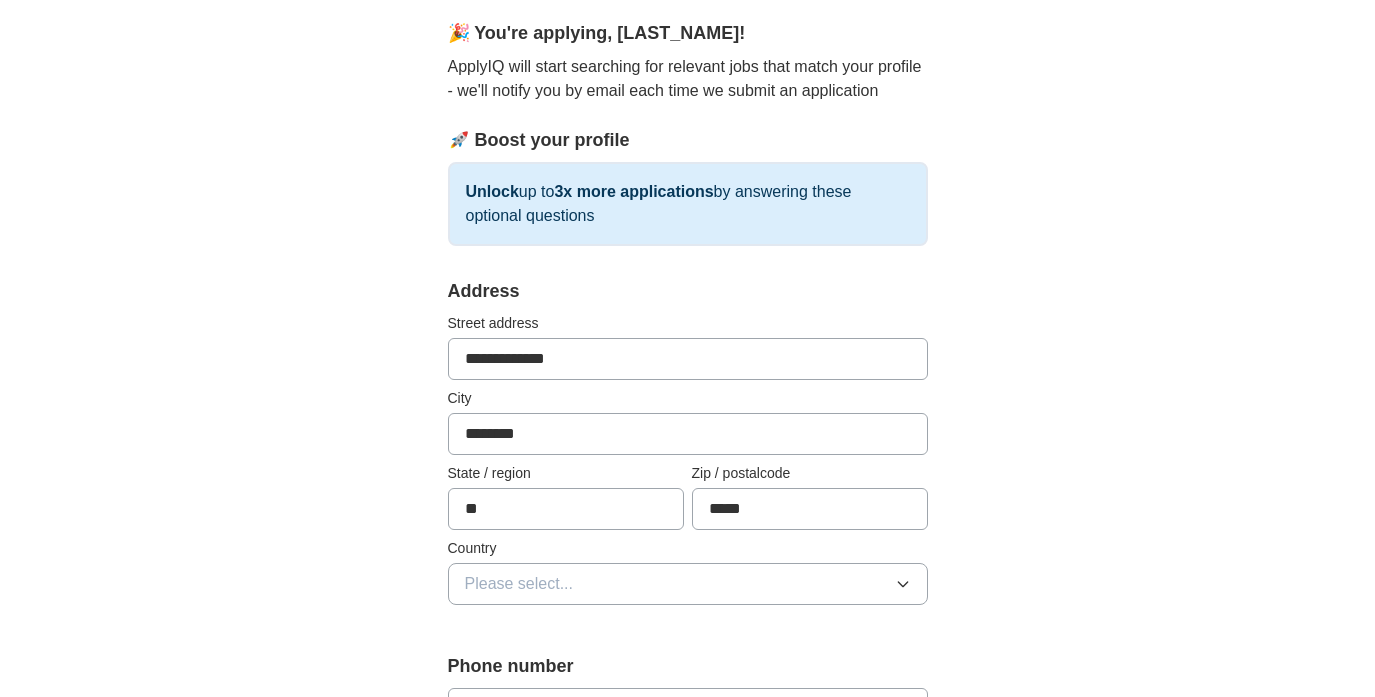 type on "*****" 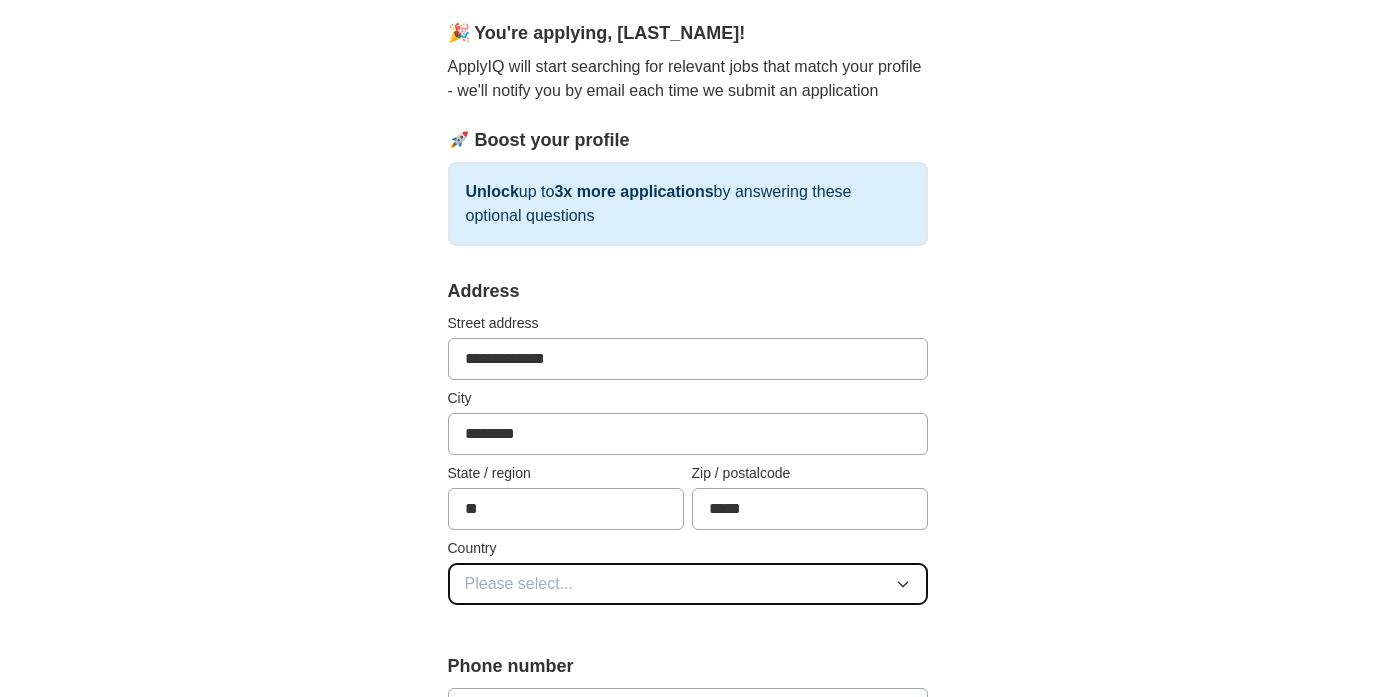 type 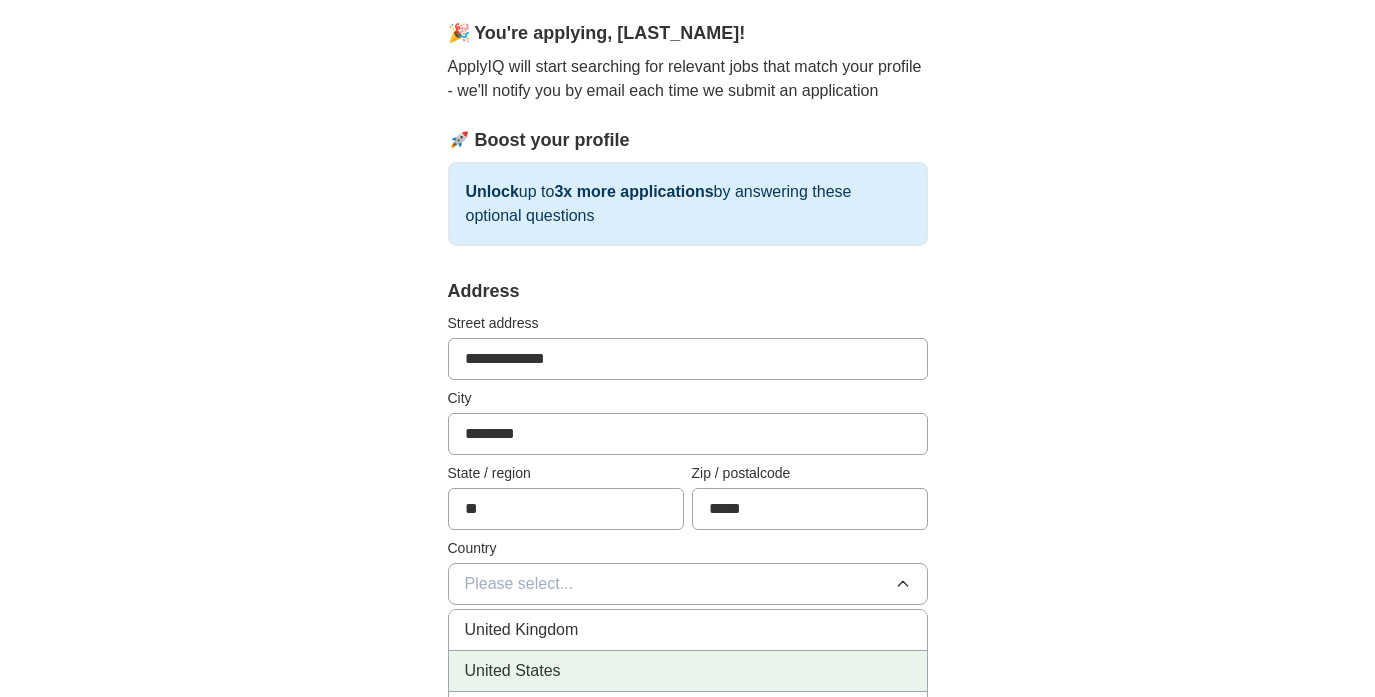 click on "United States" at bounding box center (688, 671) 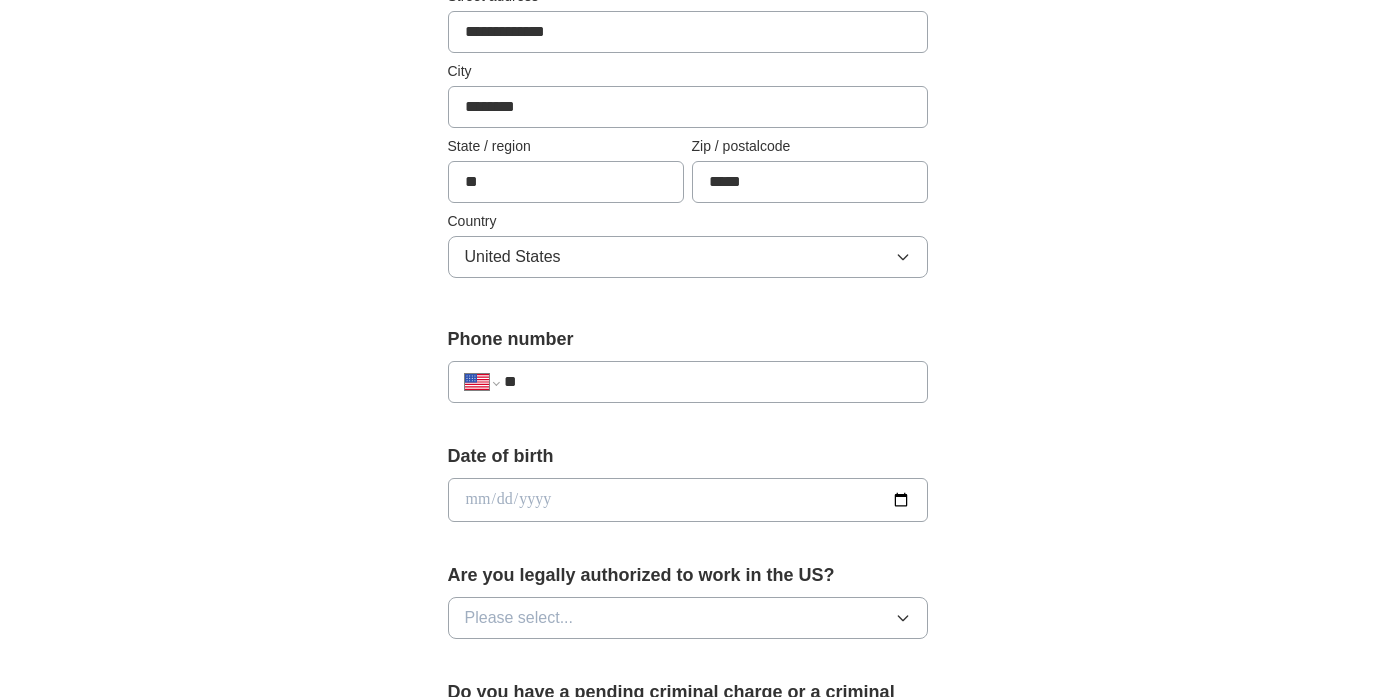 scroll, scrollTop: 545, scrollLeft: 0, axis: vertical 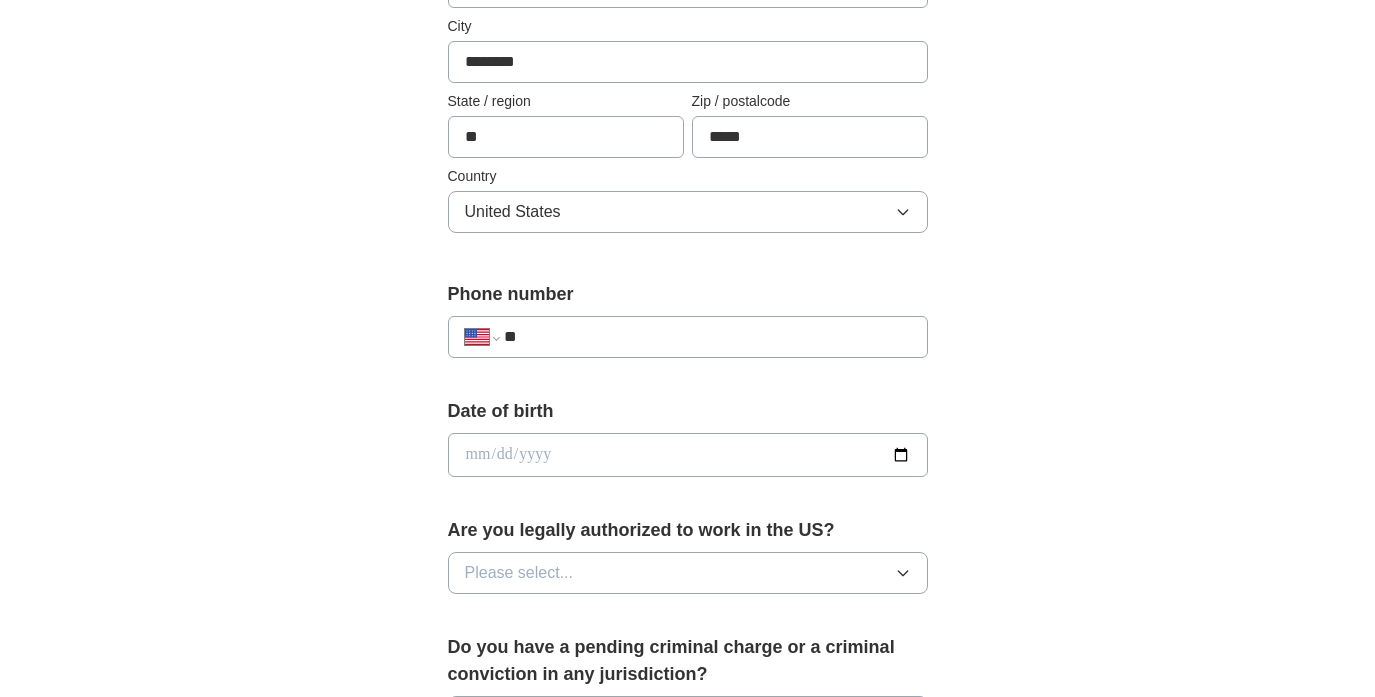click on "**" at bounding box center [707, 337] 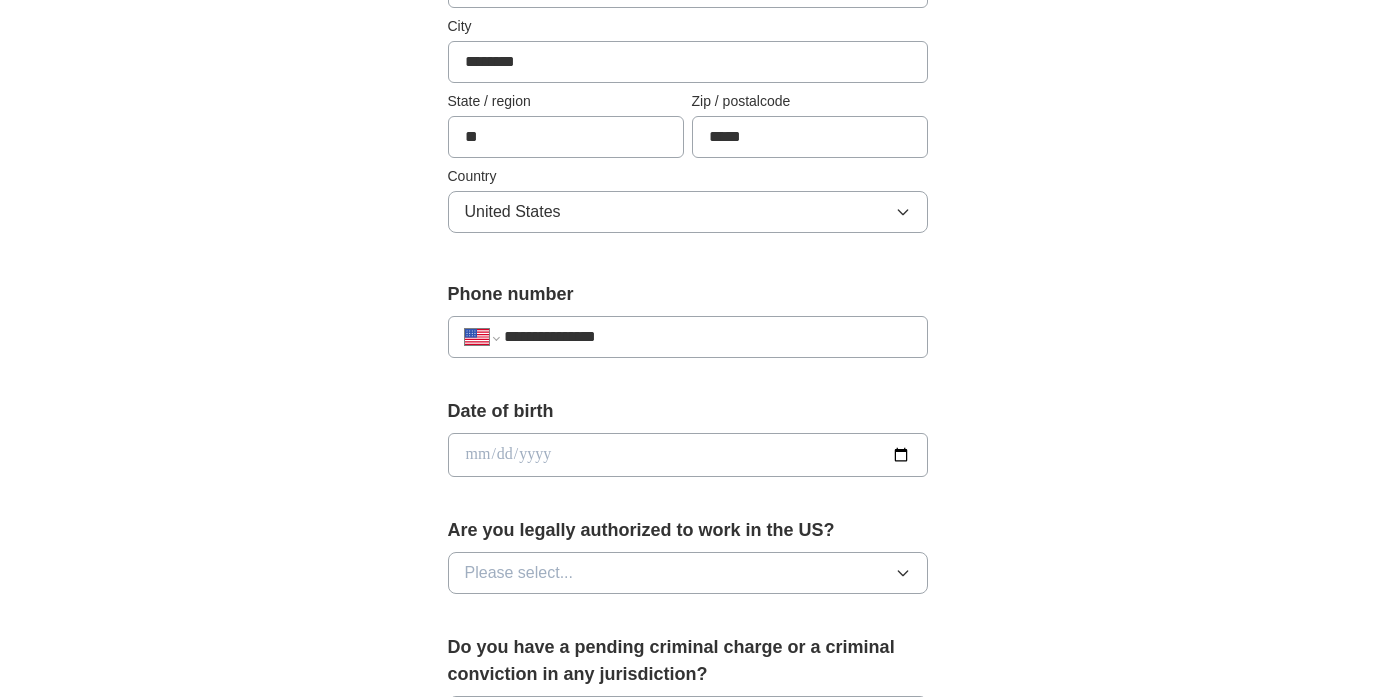 type on "**********" 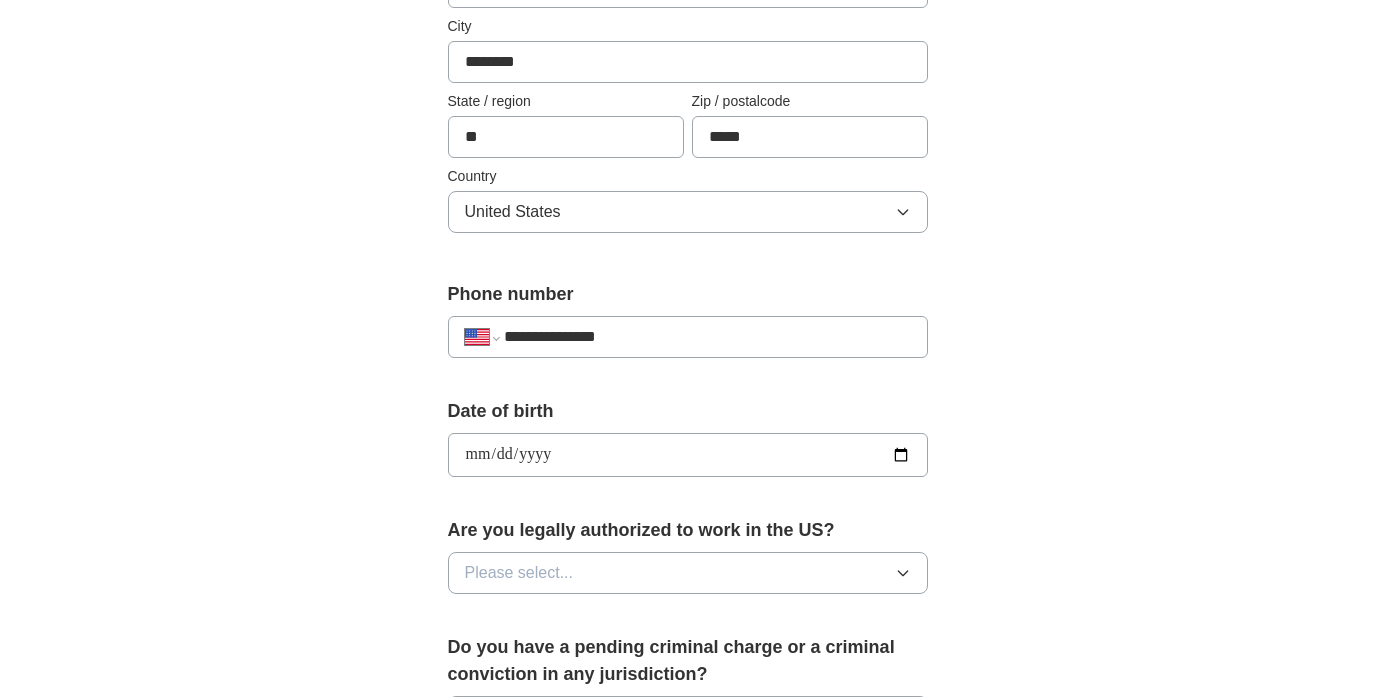 type on "**********" 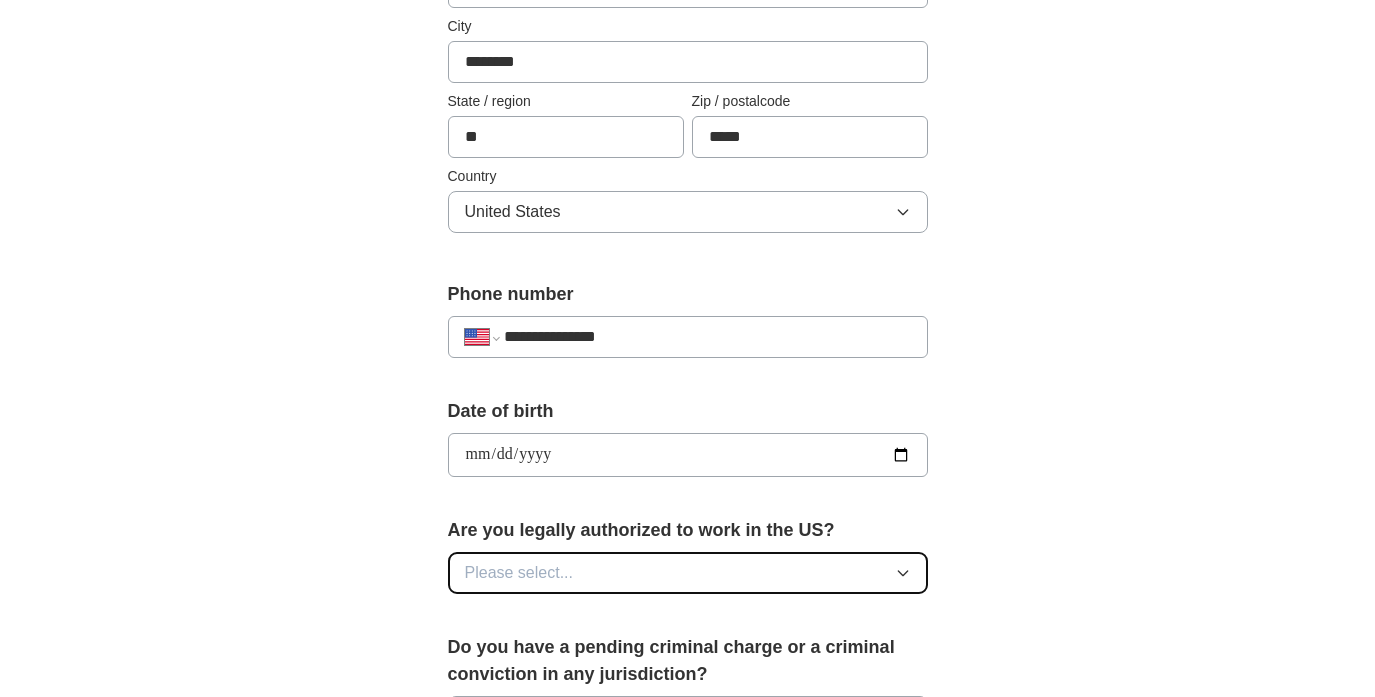 click on "Please select..." at bounding box center [688, 573] 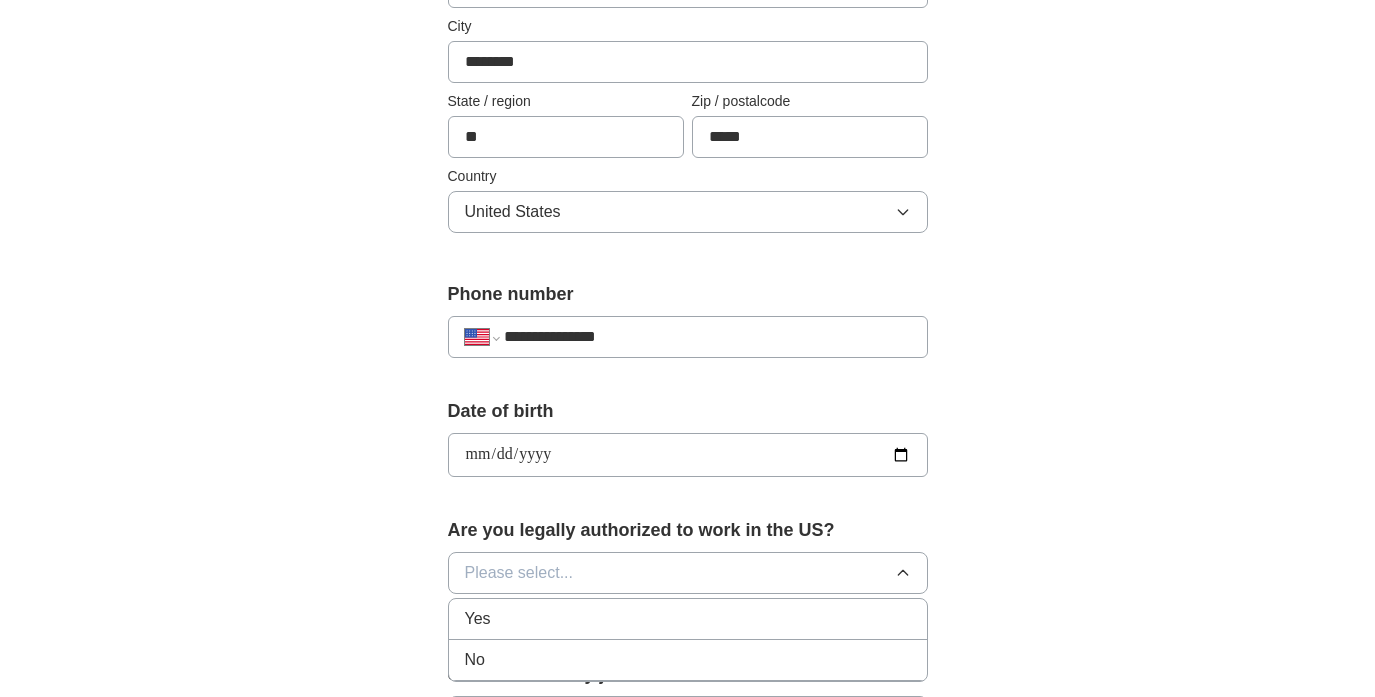 click on "Yes" at bounding box center (688, 619) 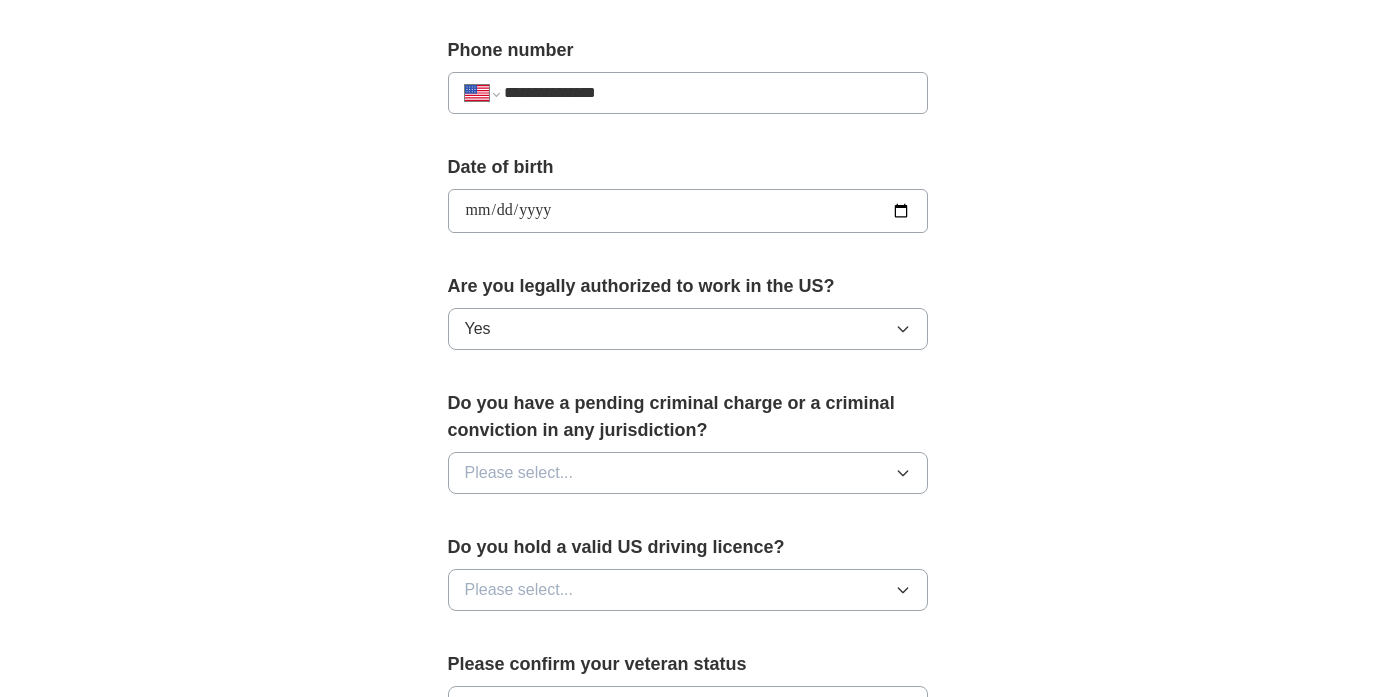 scroll, scrollTop: 820, scrollLeft: 0, axis: vertical 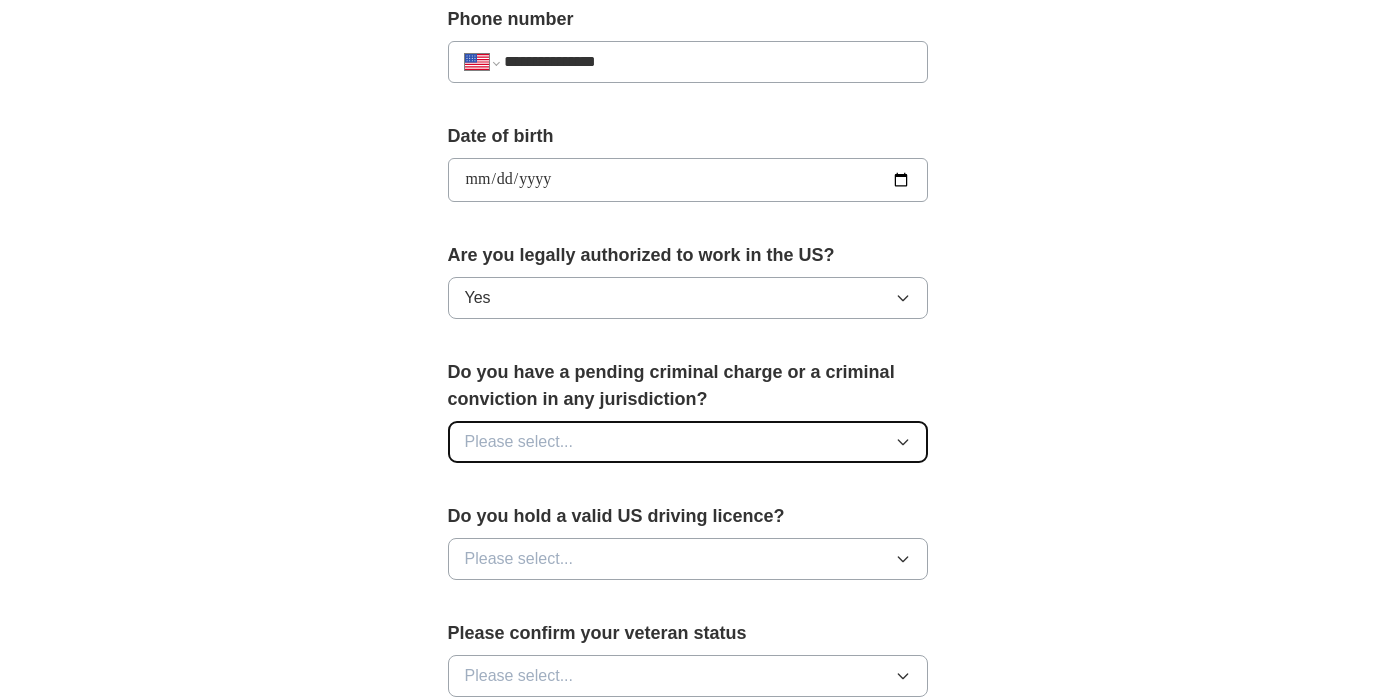 click on "Please select..." at bounding box center (688, 442) 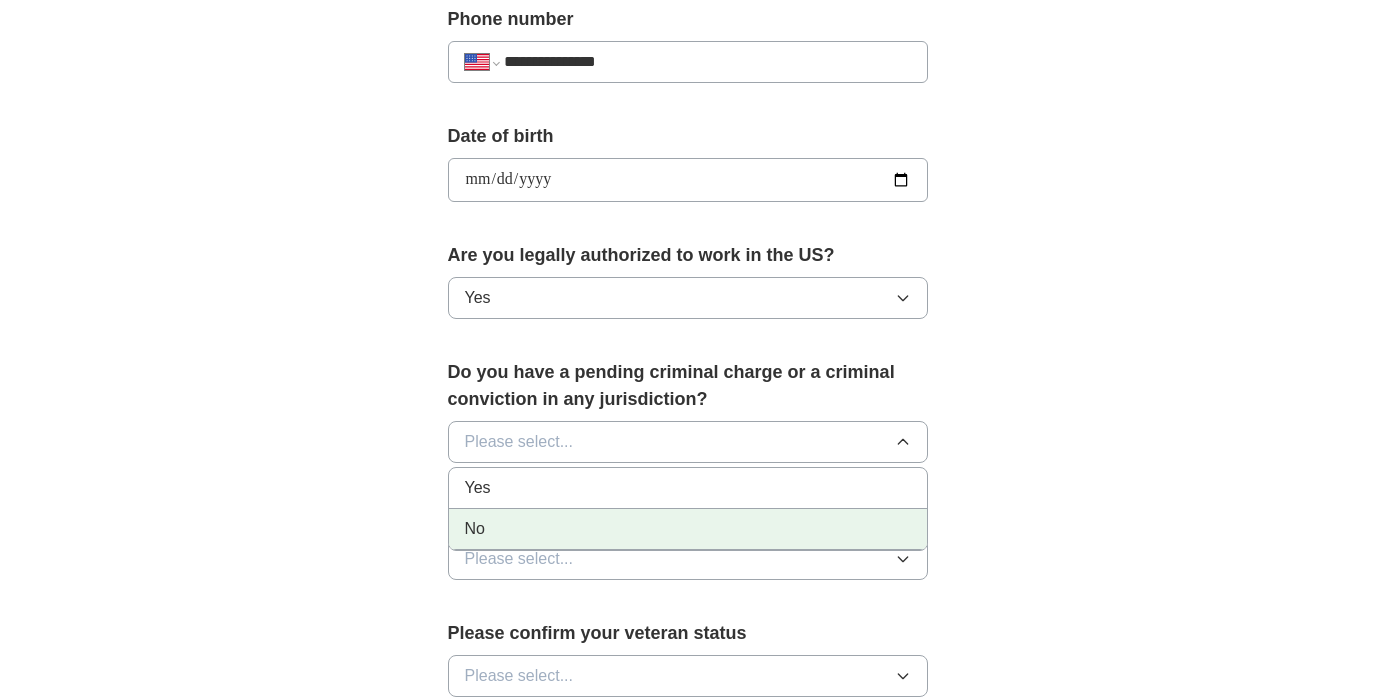 click on "No" at bounding box center (688, 529) 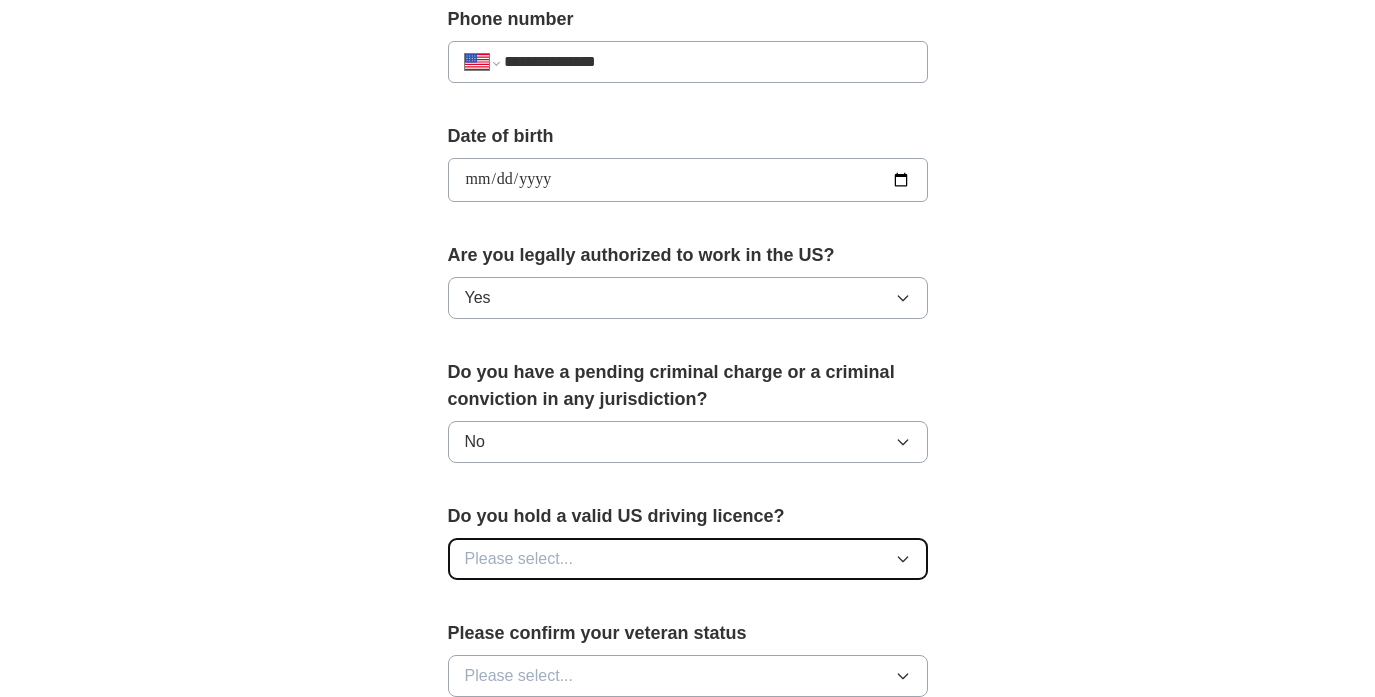 click on "Please select..." at bounding box center (688, 559) 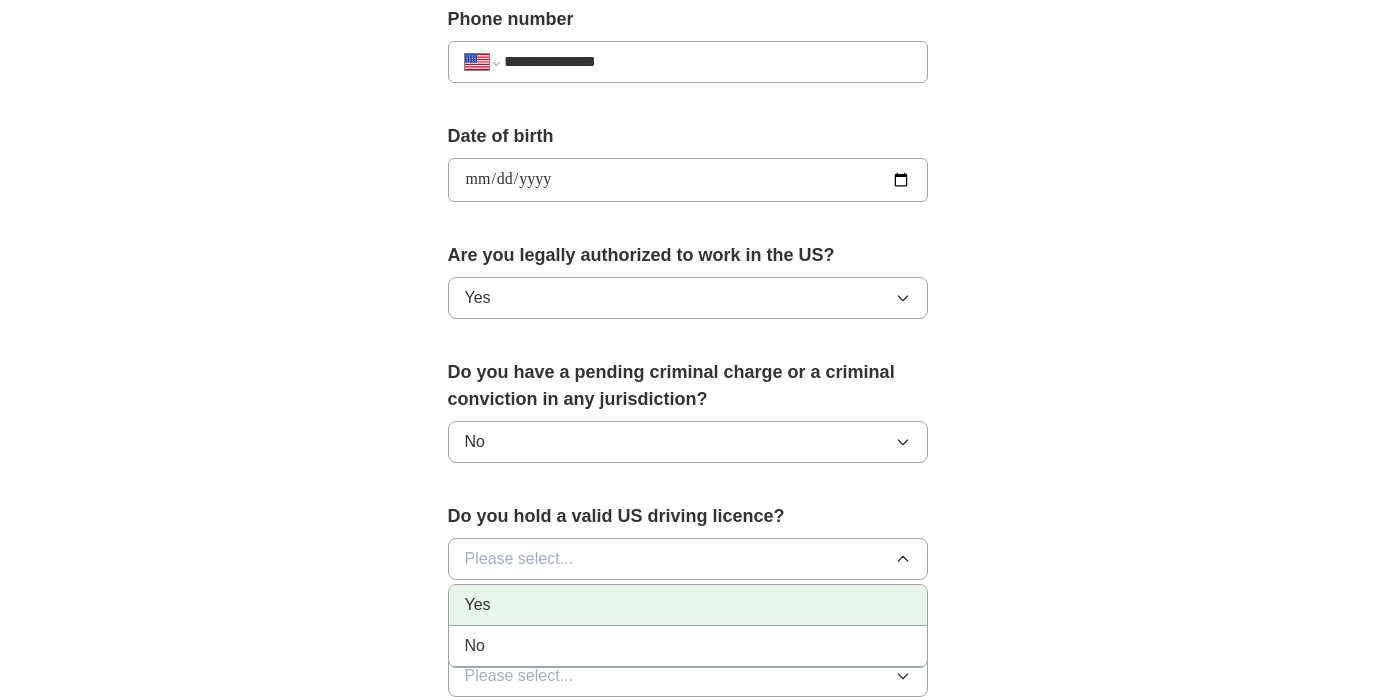 click on "Yes" at bounding box center (688, 605) 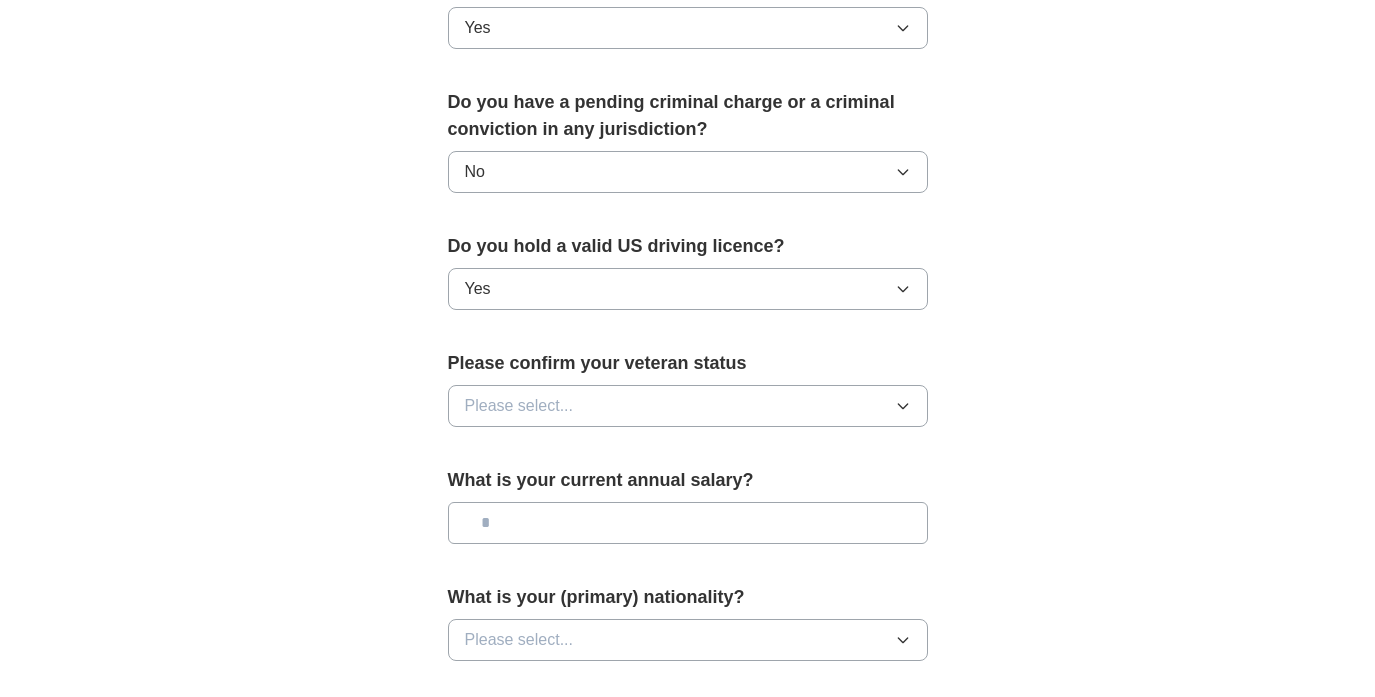 scroll, scrollTop: 1105, scrollLeft: 0, axis: vertical 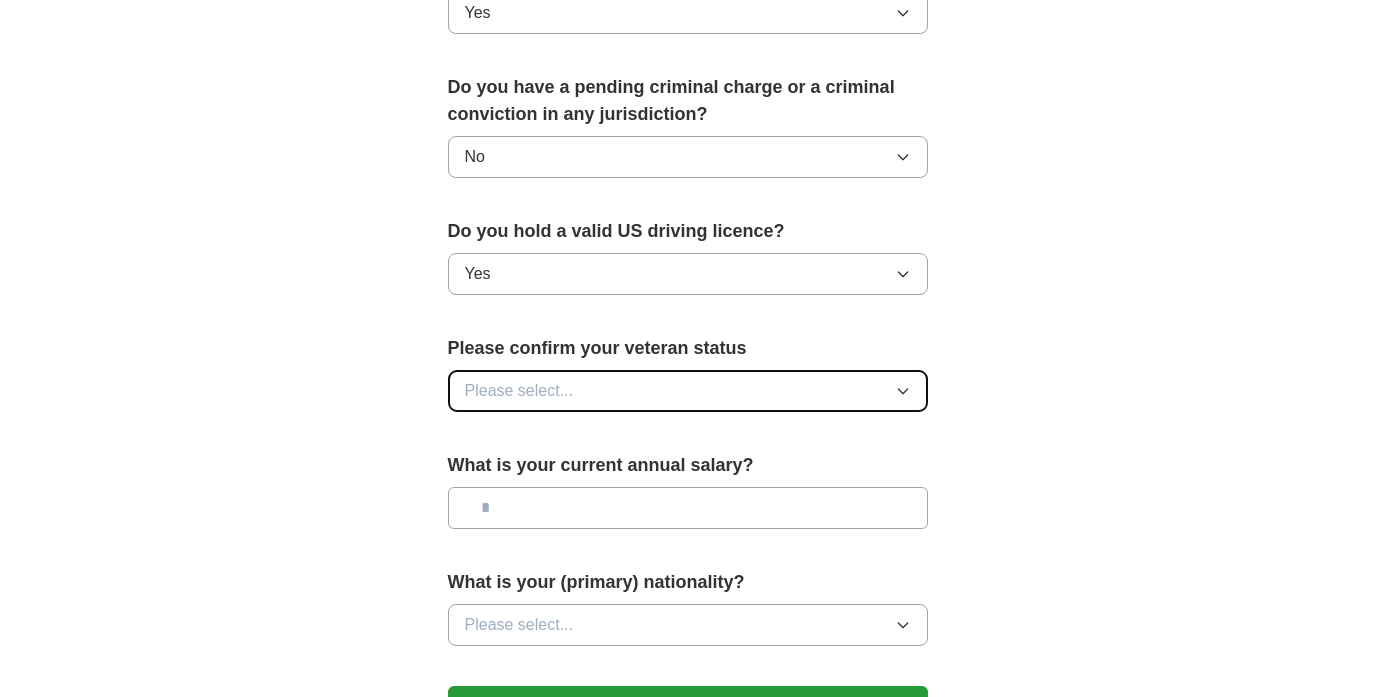 click on "Please select..." at bounding box center [688, 391] 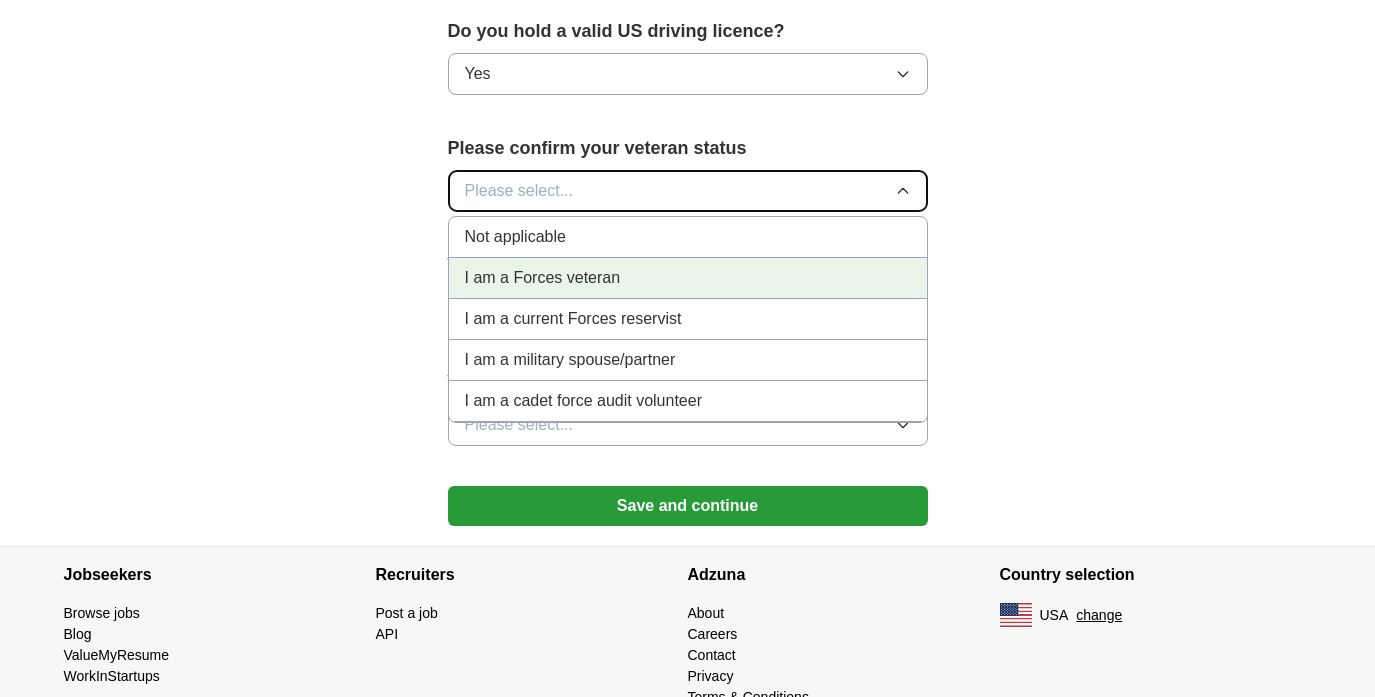 scroll, scrollTop: 1313, scrollLeft: 0, axis: vertical 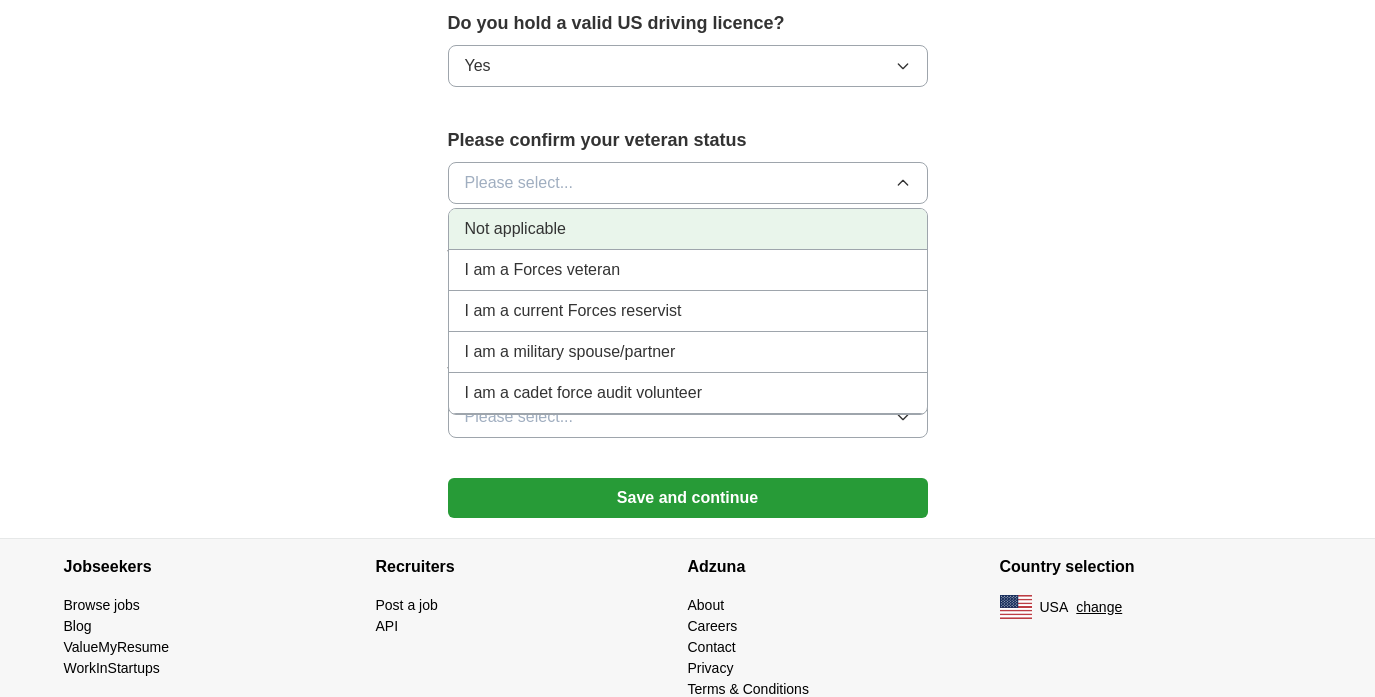 click on "Not applicable" at bounding box center [688, 229] 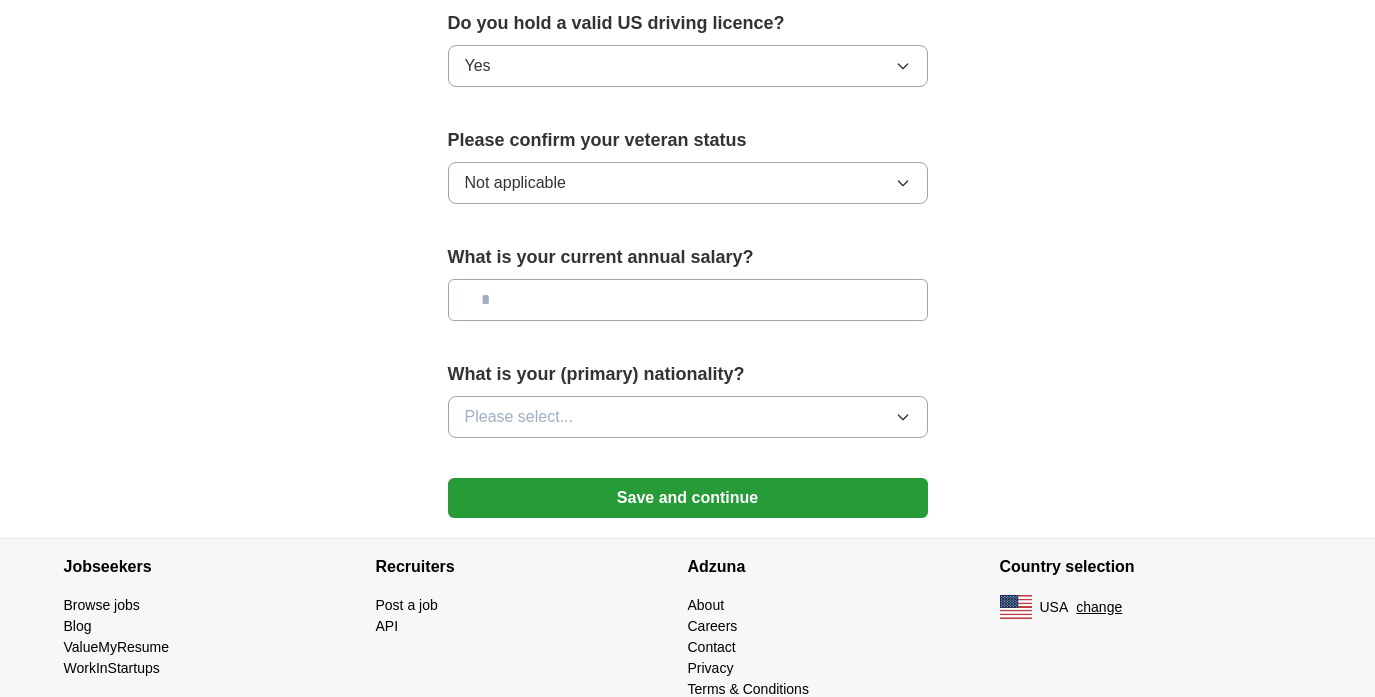 click at bounding box center [688, 300] 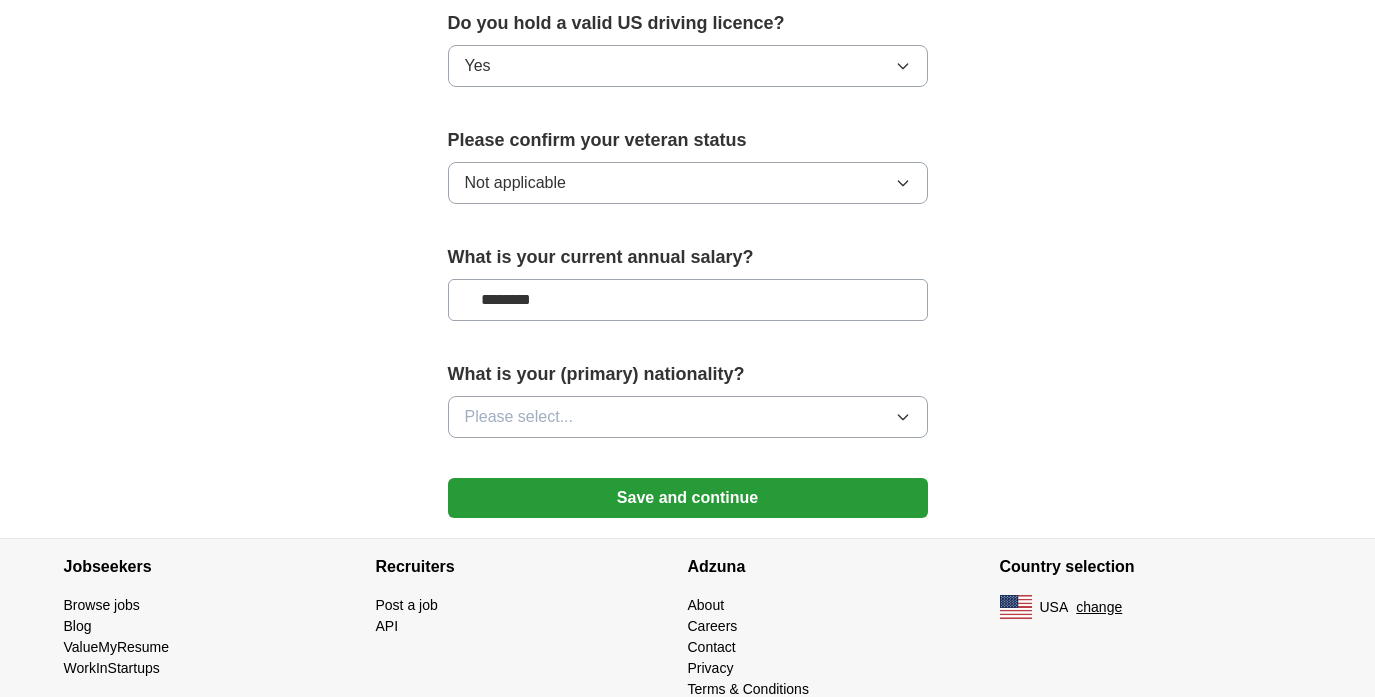 click on "********" at bounding box center [688, 300] 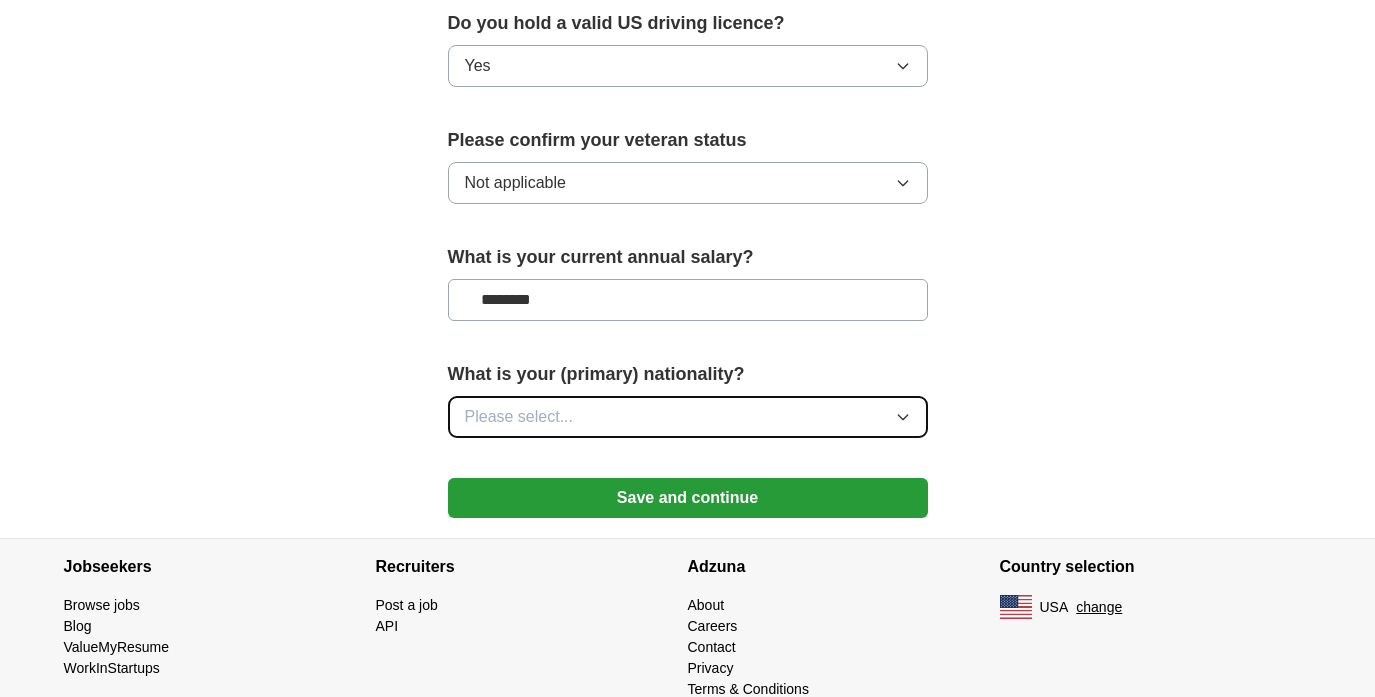 click on "Please select..." at bounding box center [688, 417] 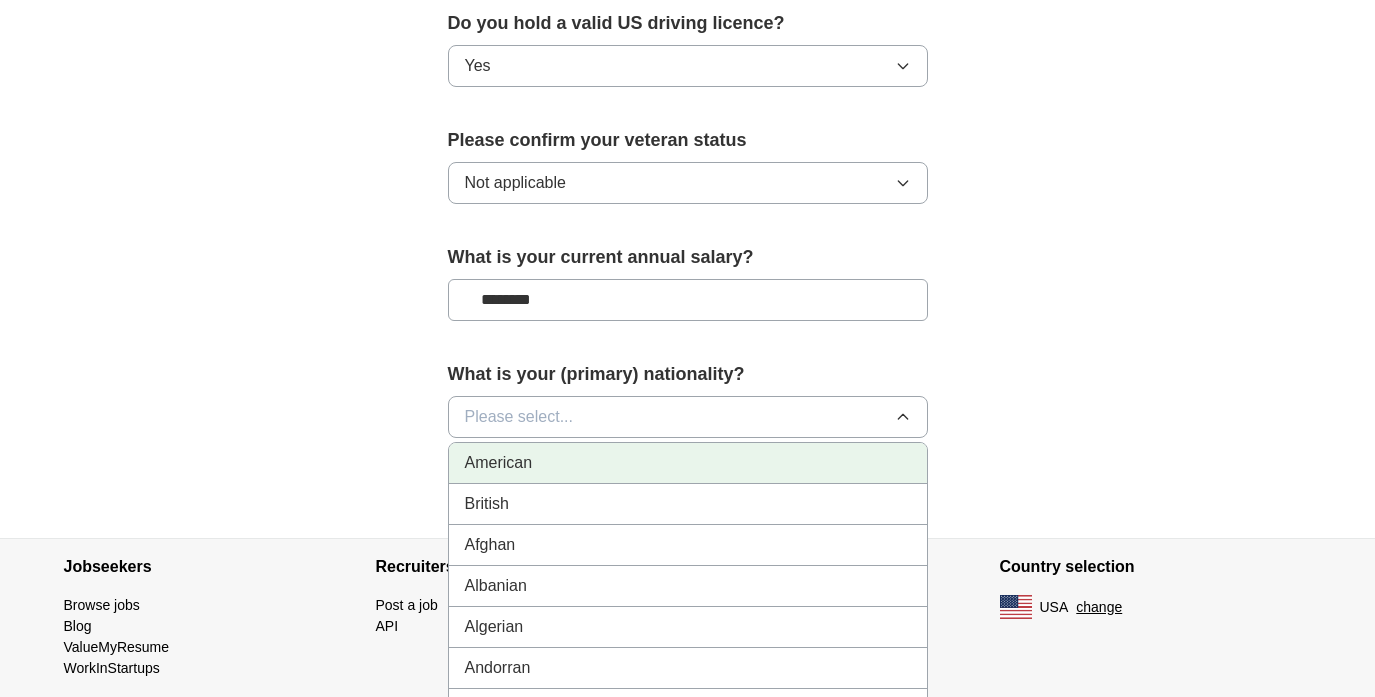 click on "American" at bounding box center (688, 463) 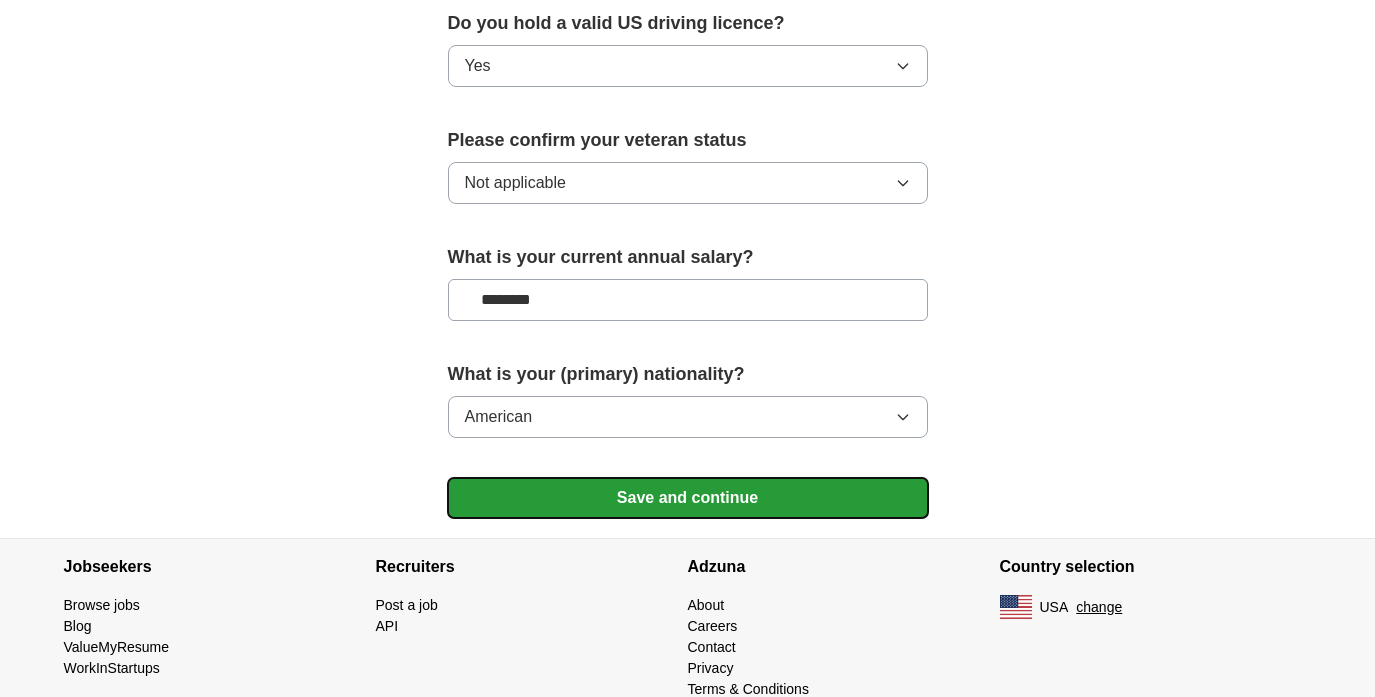 click on "Save and continue" at bounding box center (688, 498) 